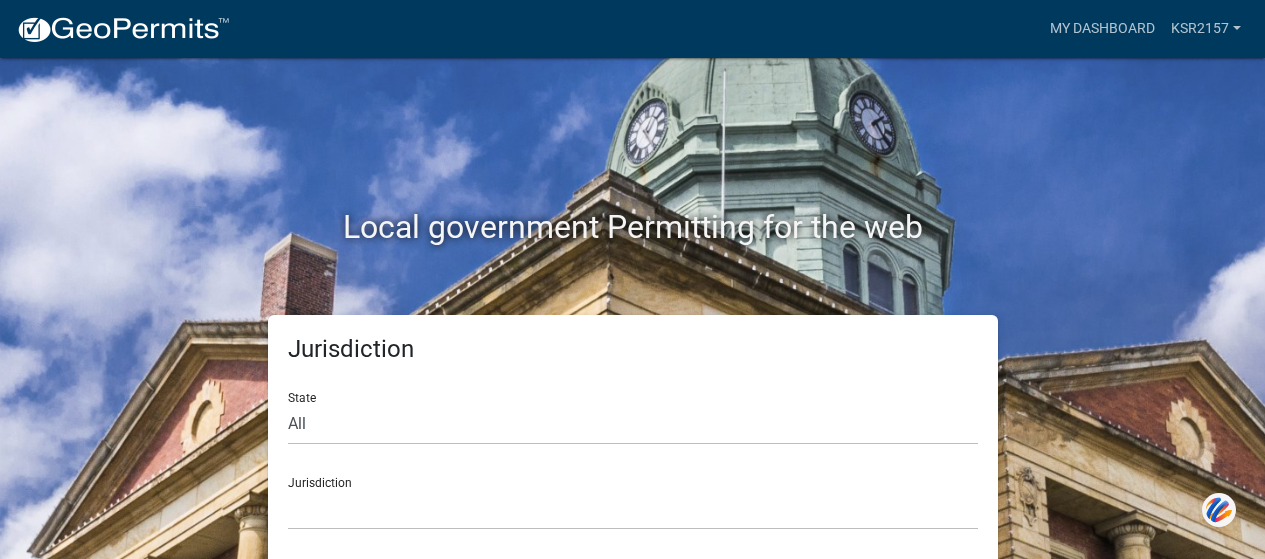 scroll, scrollTop: 0, scrollLeft: 0, axis: both 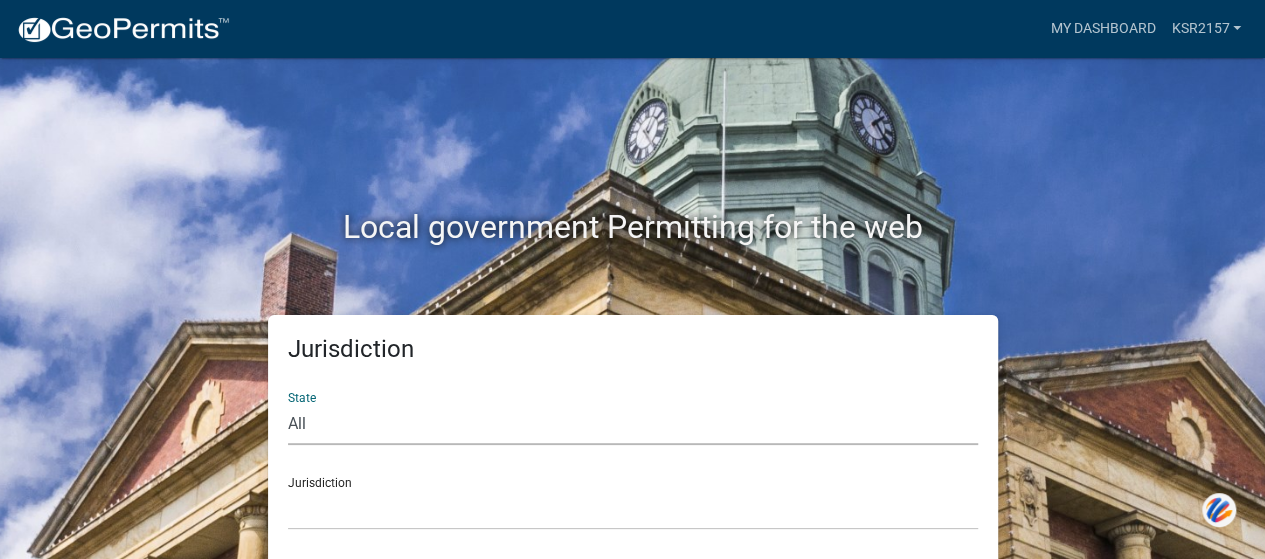 click on "All  Colorado   Georgia   Indiana   Iowa   Kansas   Minnesota   Ohio   South Carolina   Wisconsin" 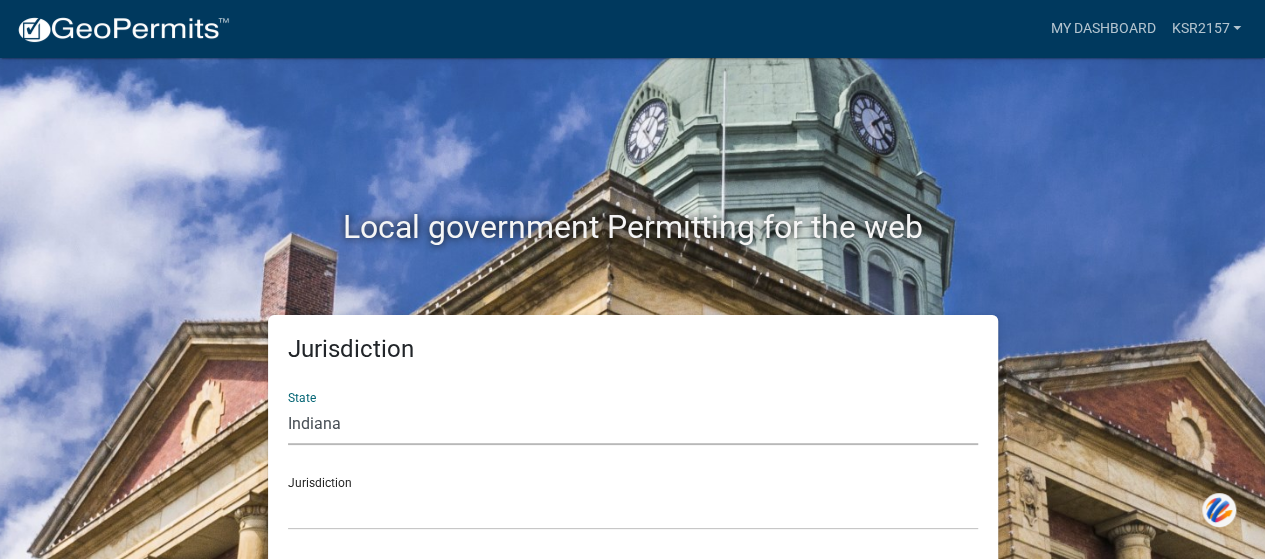 click on "All  Colorado   Georgia   Indiana   Iowa   Kansas   Minnesota   Ohio   South Carolina   Wisconsin" 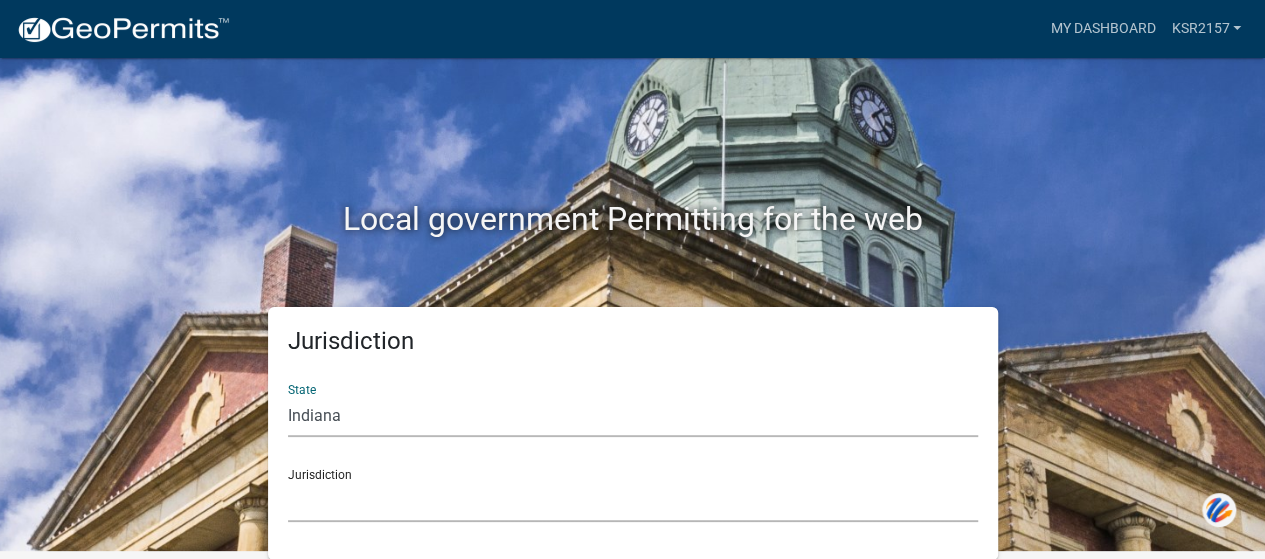 click on "City of Charlestown, Indiana City of Jeffersonville, Indiana City of Logansport, Indiana Decatur County, Indiana Grant County, Indiana Howard County, Indiana Huntington County, Indiana Jasper County, Indiana Kosciusko County, Indiana La Porte County, Indiana Miami County, Indiana Montgomery County, Indiana Morgan County, Indiana Newton County, Indiana Porter County, Indiana River Ridge Development Authority, Indiana Tippecanoe County, Indiana Vigo County, Indiana Wells County, Indiana Whitley County, Indiana" 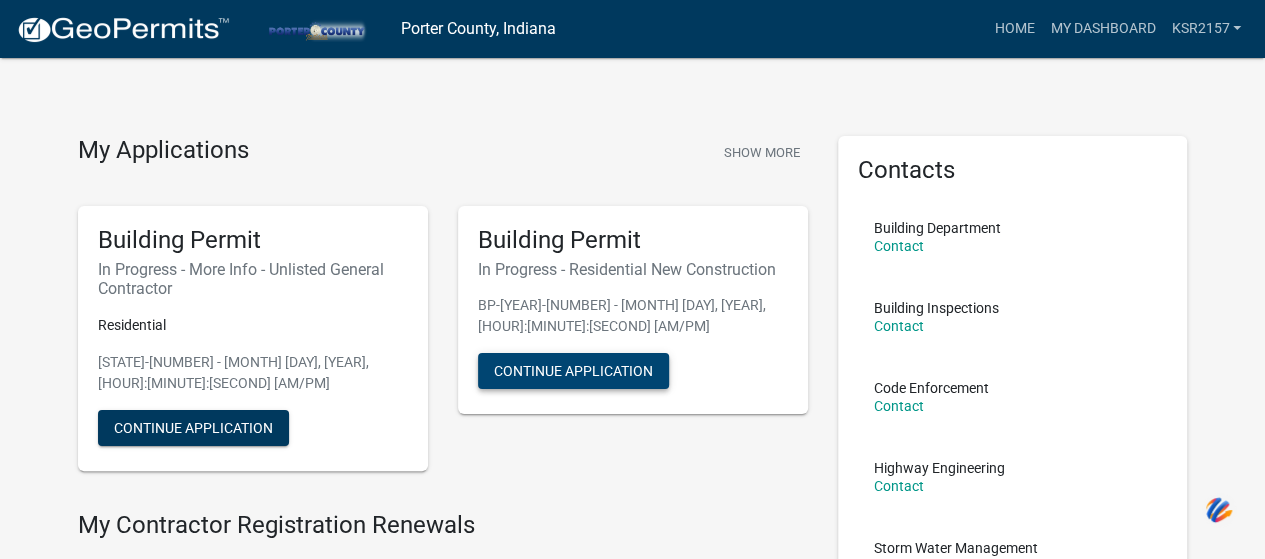 click on "Continue Application" 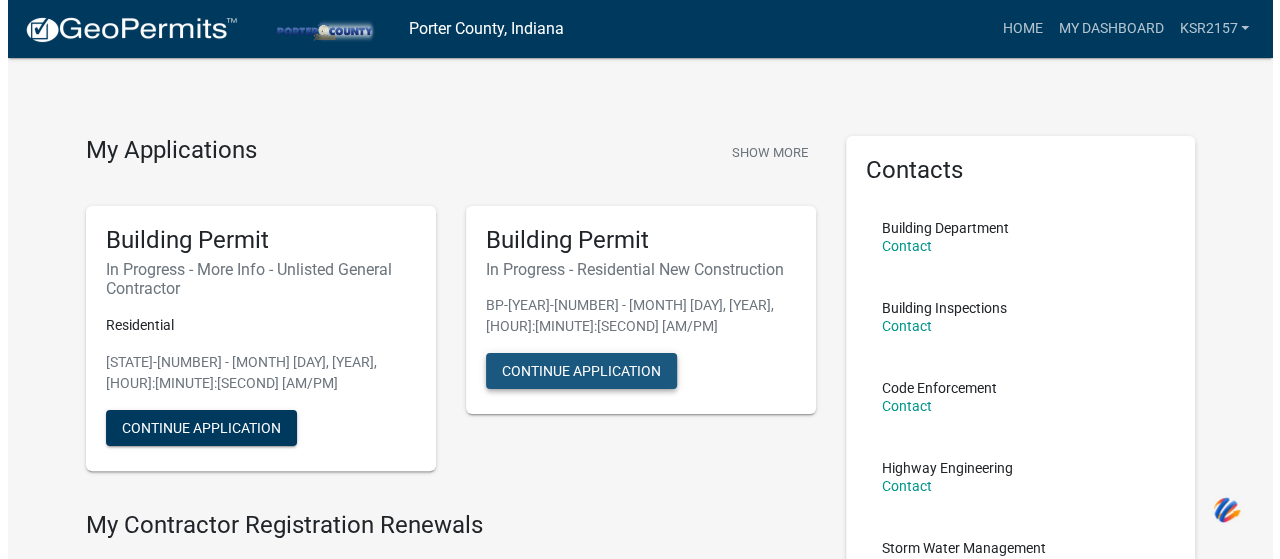 scroll, scrollTop: 0, scrollLeft: 0, axis: both 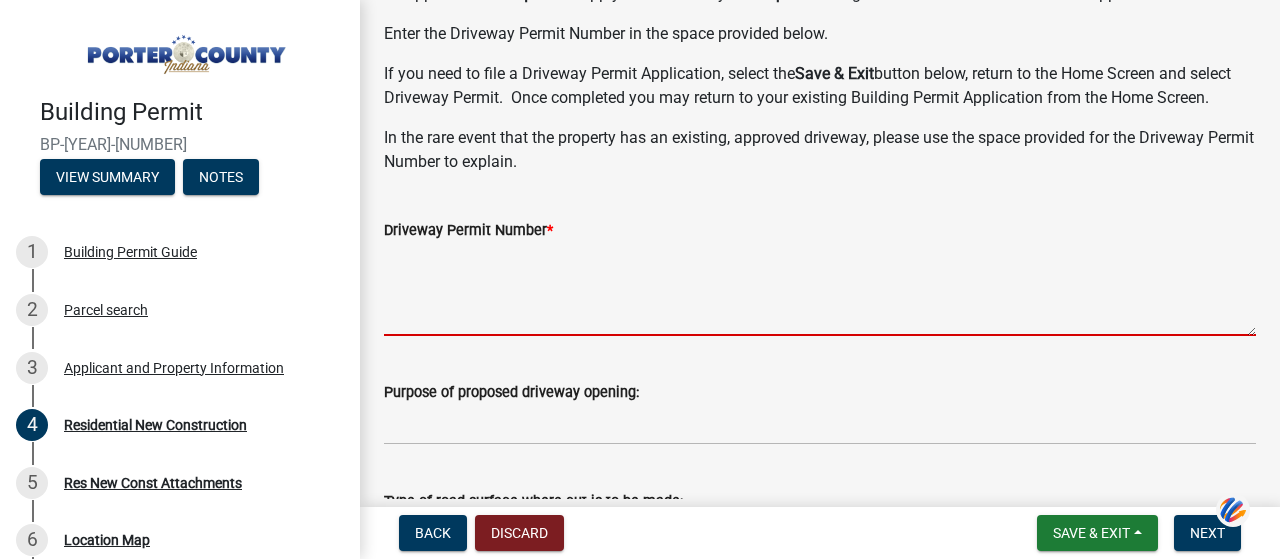 click on "Driveway Permit Number  *" at bounding box center [820, 289] 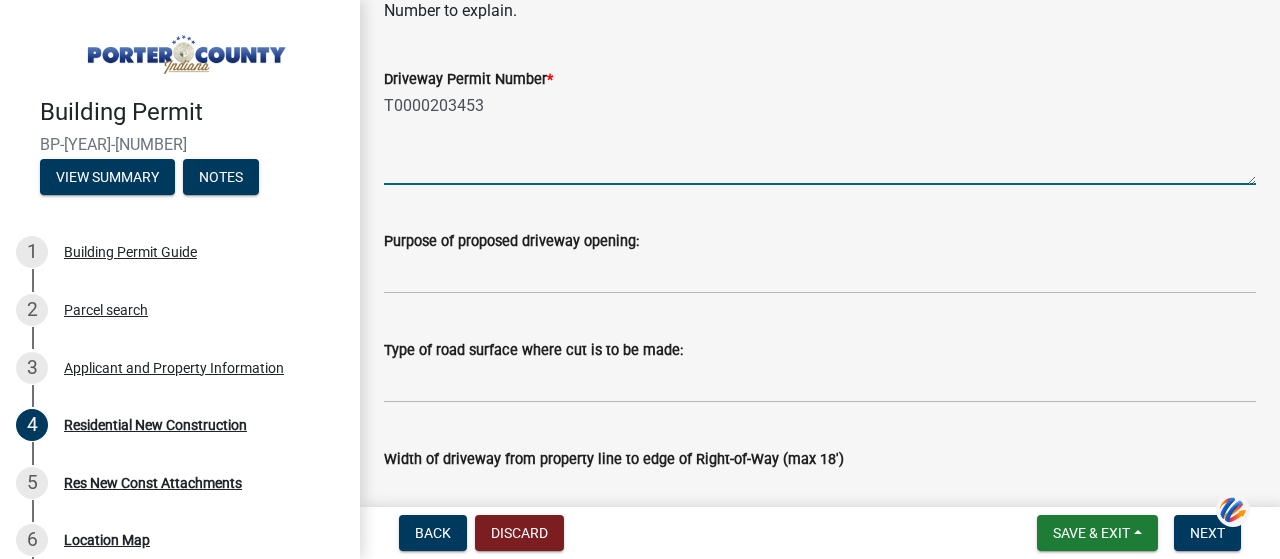 scroll, scrollTop: 330, scrollLeft: 0, axis: vertical 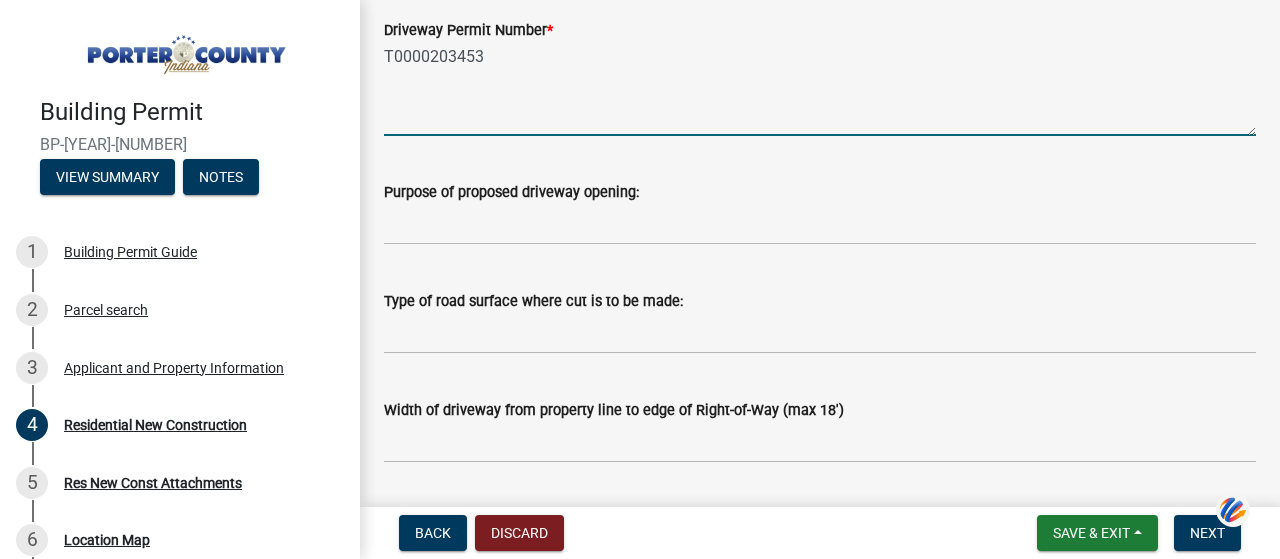 type on "T0000203453" 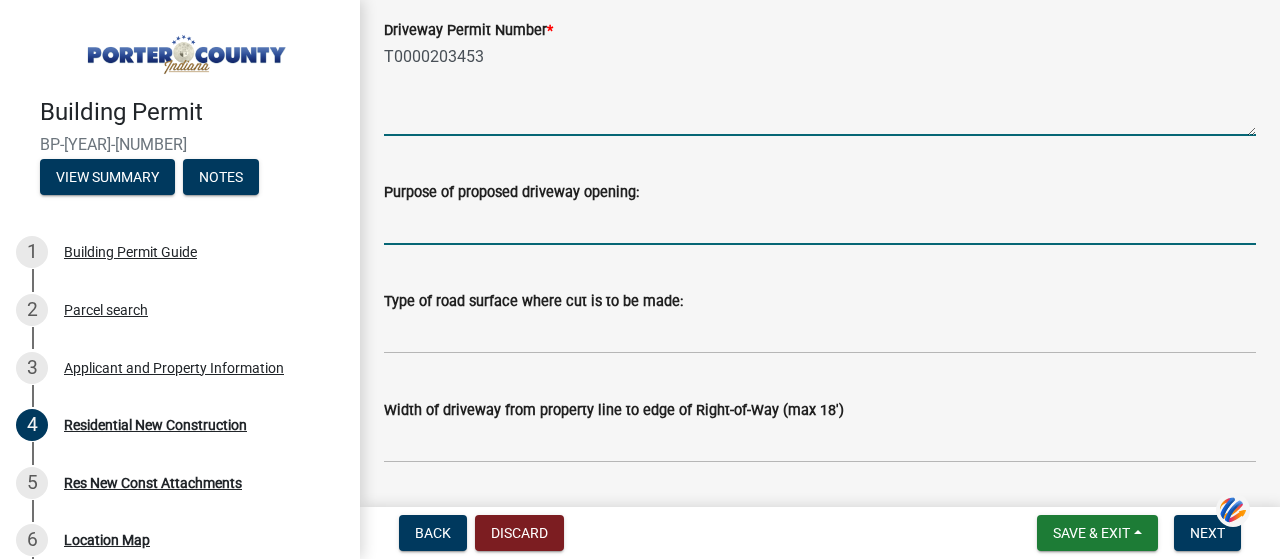 click on "Purpose of proposed driveway opening:" at bounding box center (820, 224) 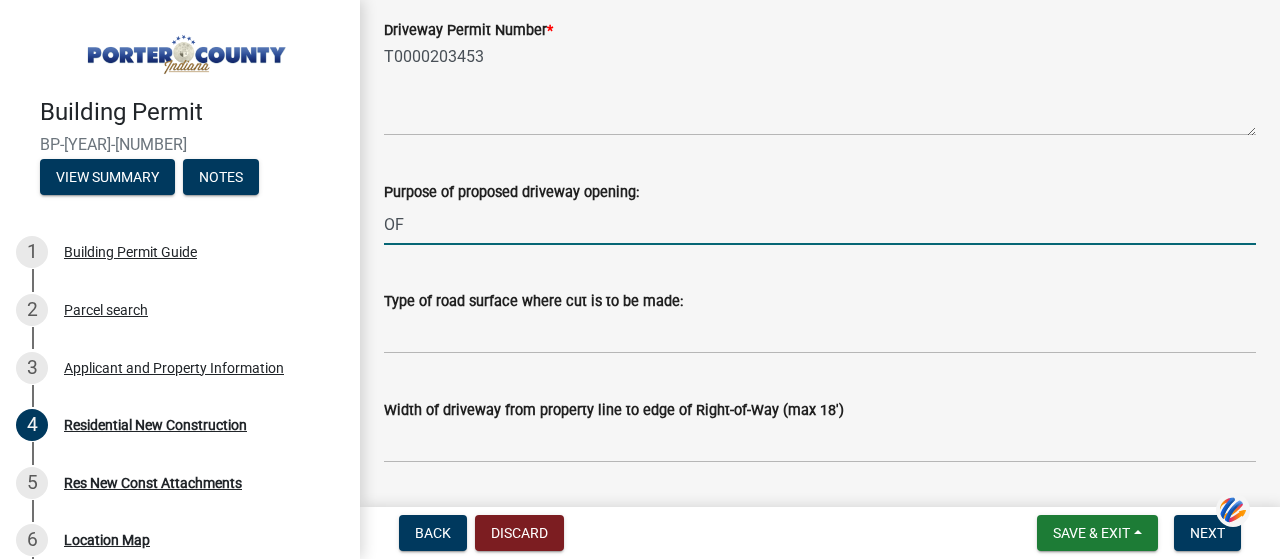 type on "O" 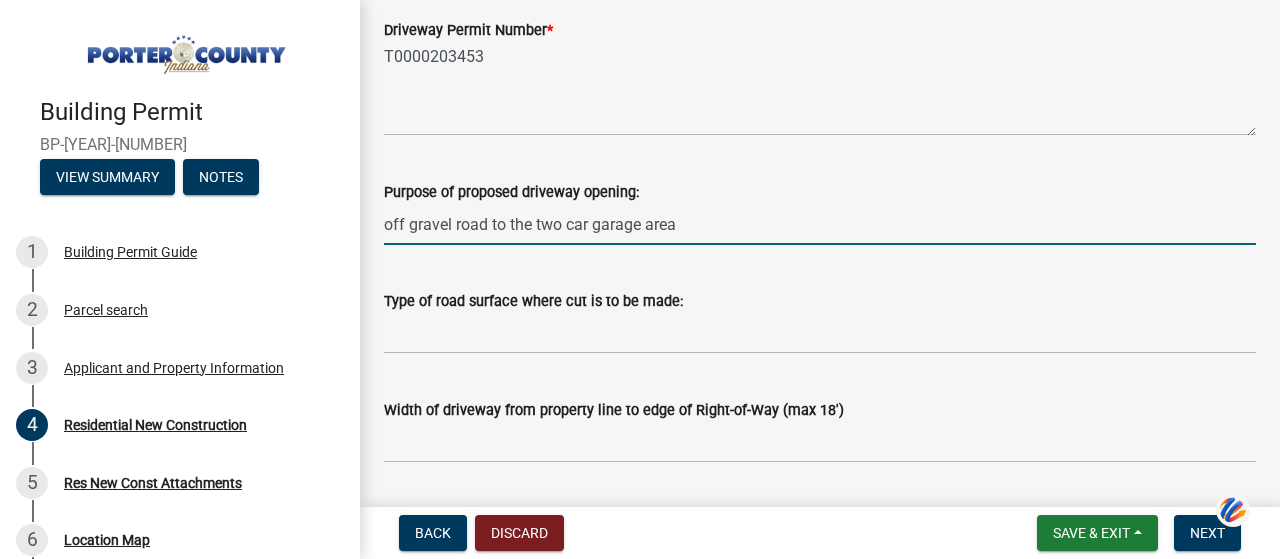type on "off gravel road to the two car garage area" 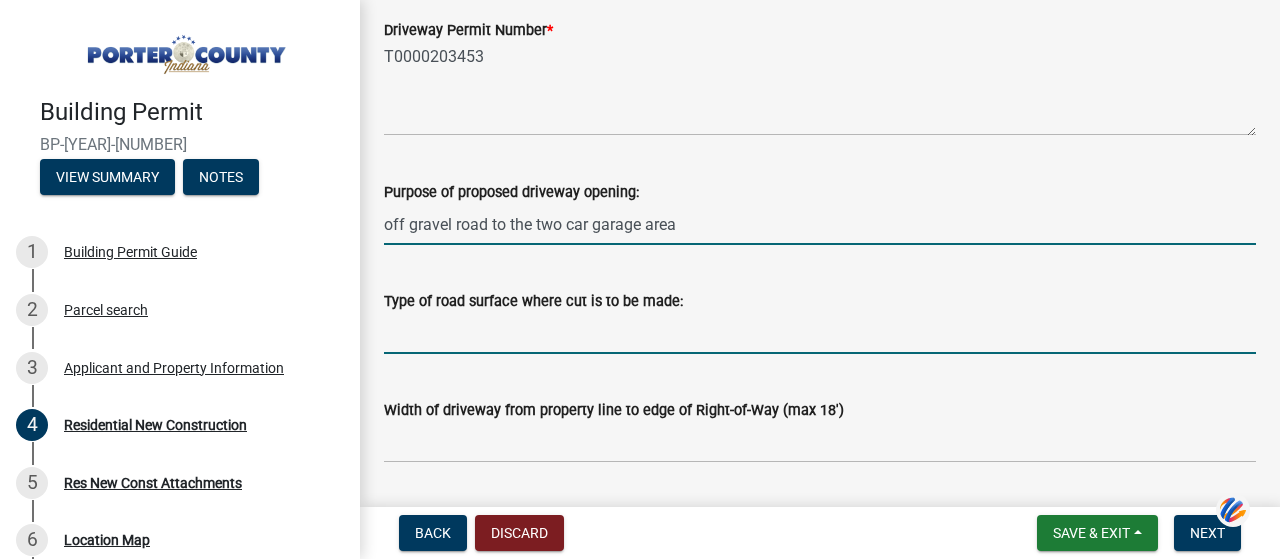 click on "Type of road surface where cut is to be made:" at bounding box center [820, 333] 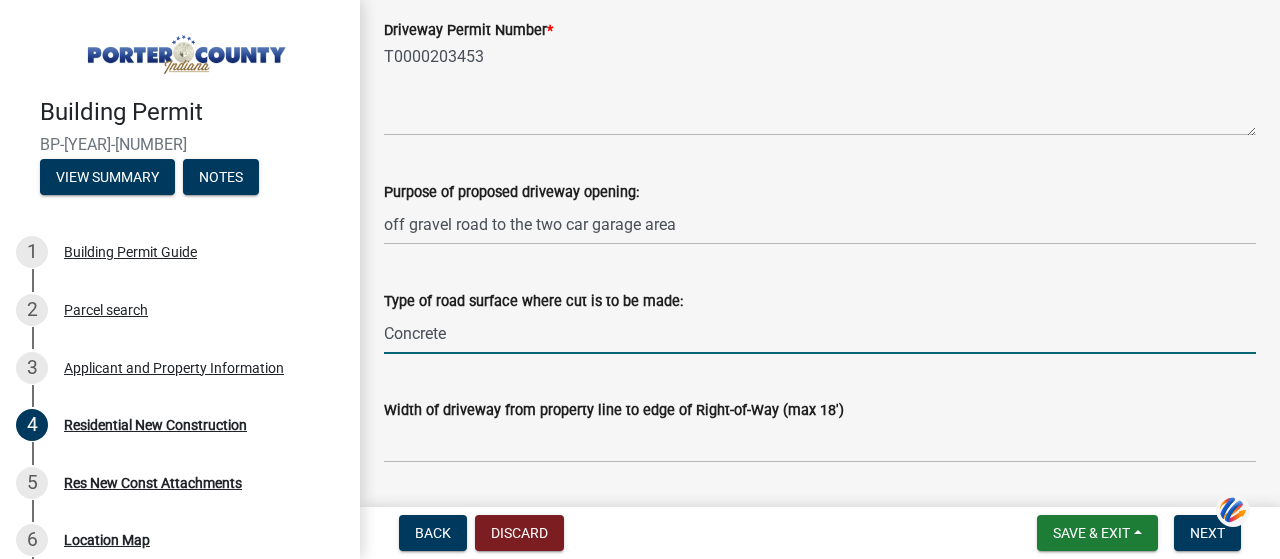 type on "Concrete" 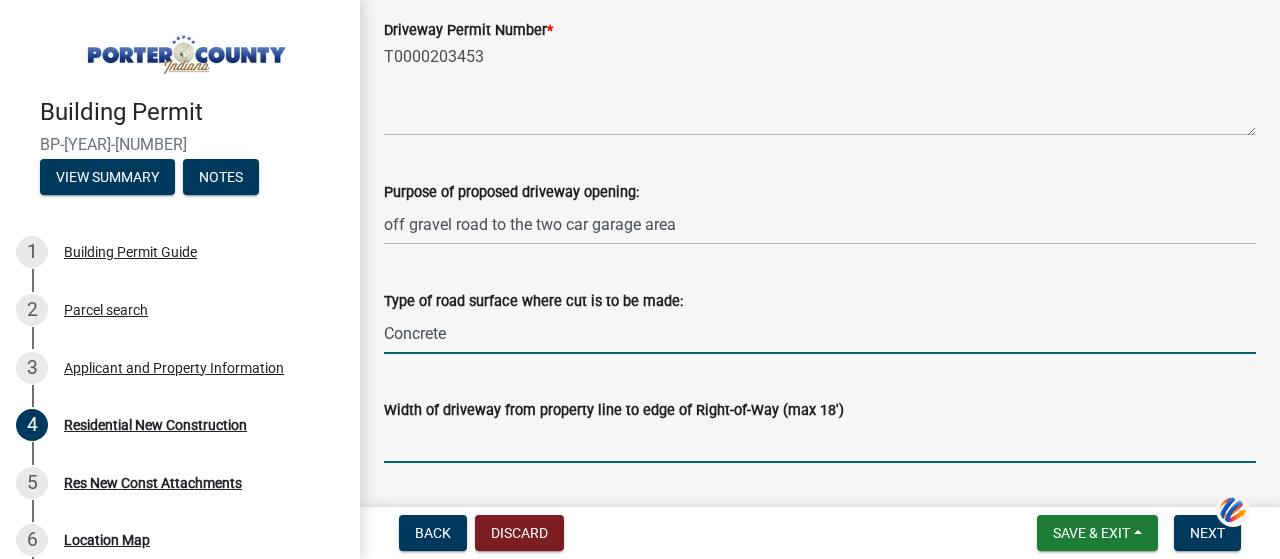 click on "Width of driveway from property line to edge of Right-of-Way (max 18')" at bounding box center [820, 442] 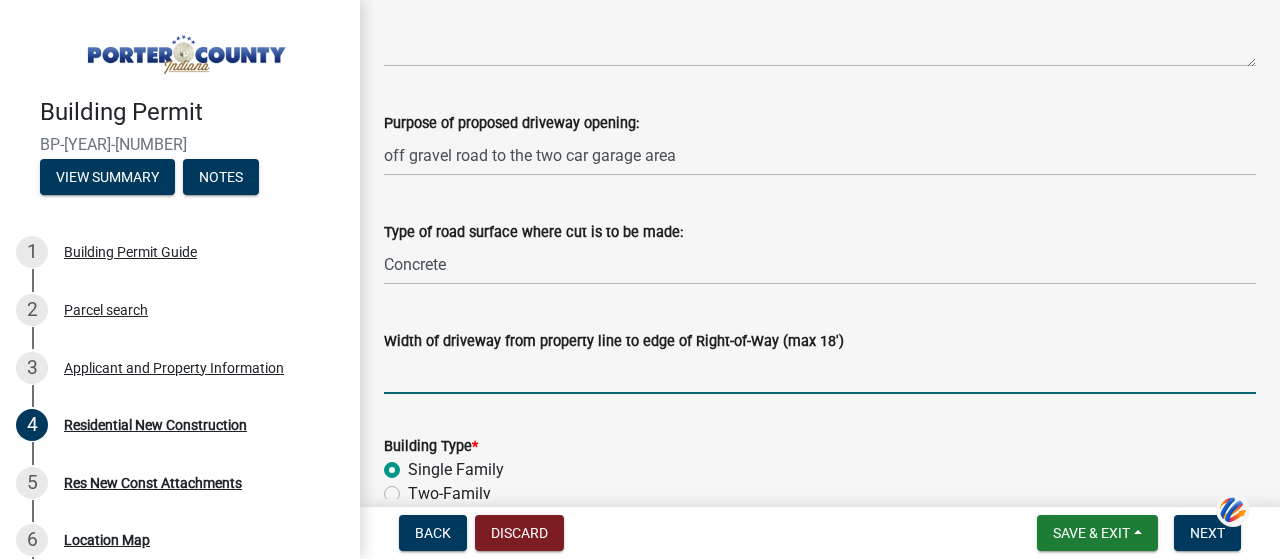scroll, scrollTop: 490, scrollLeft: 0, axis: vertical 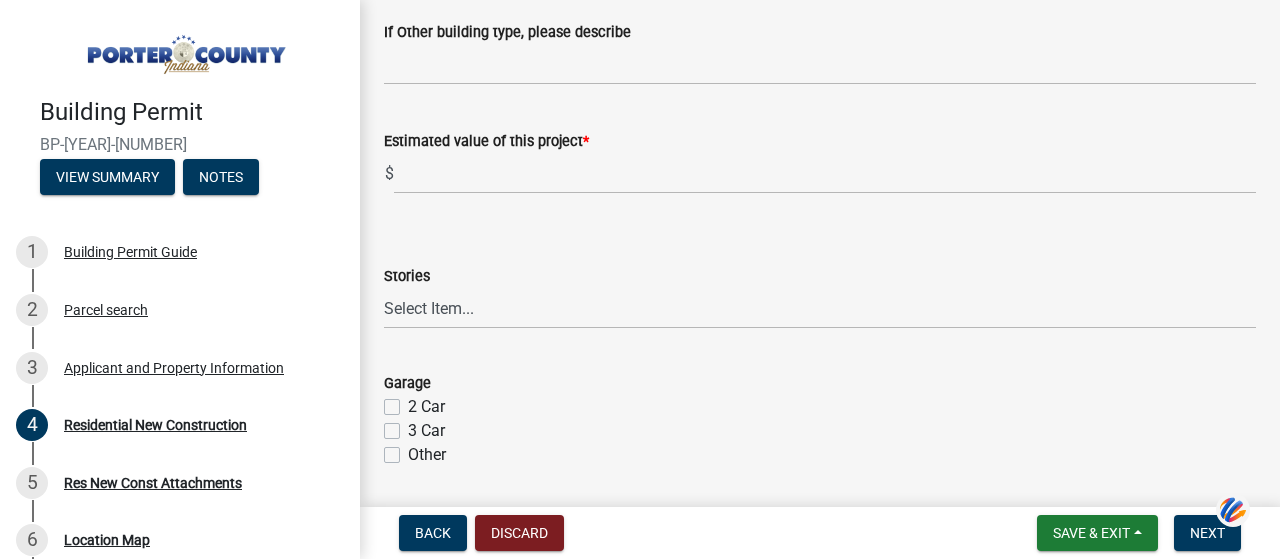 type on "18" 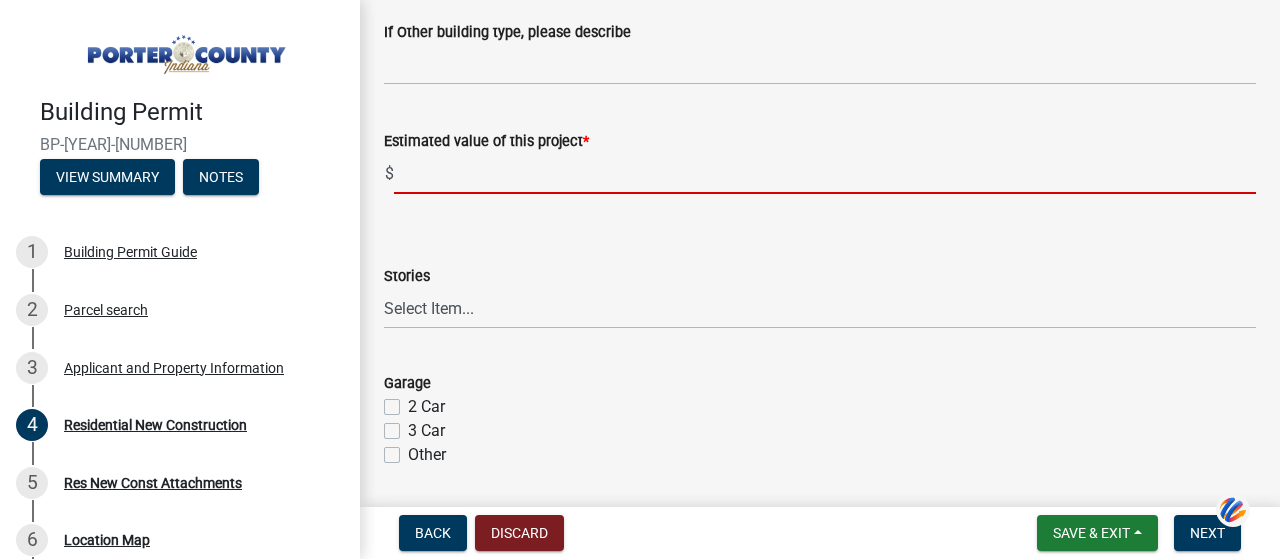 click 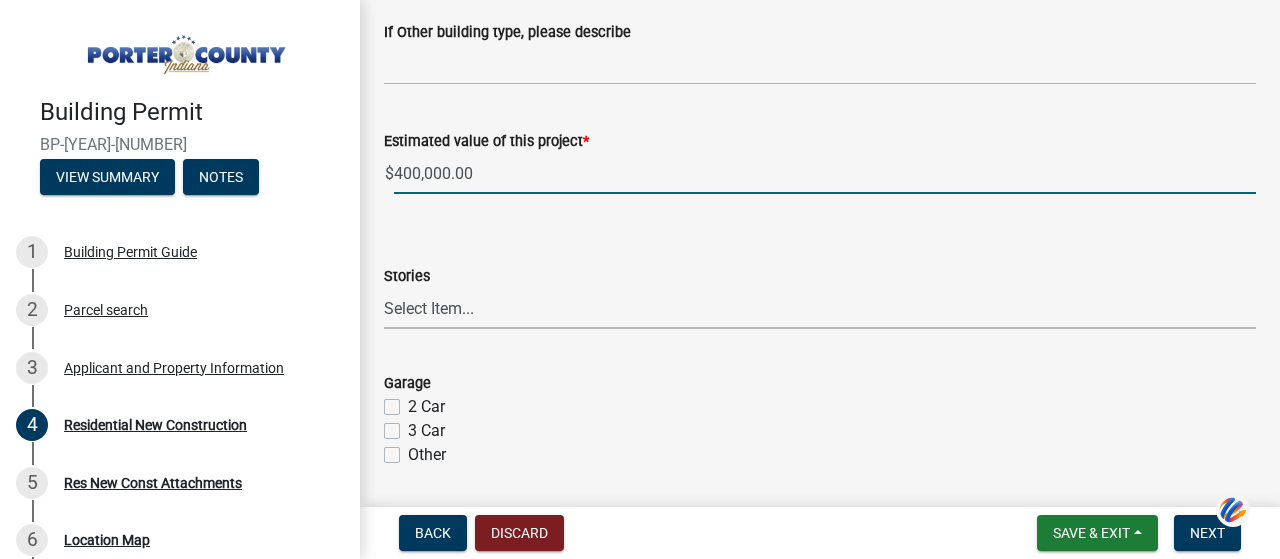 type on "400000" 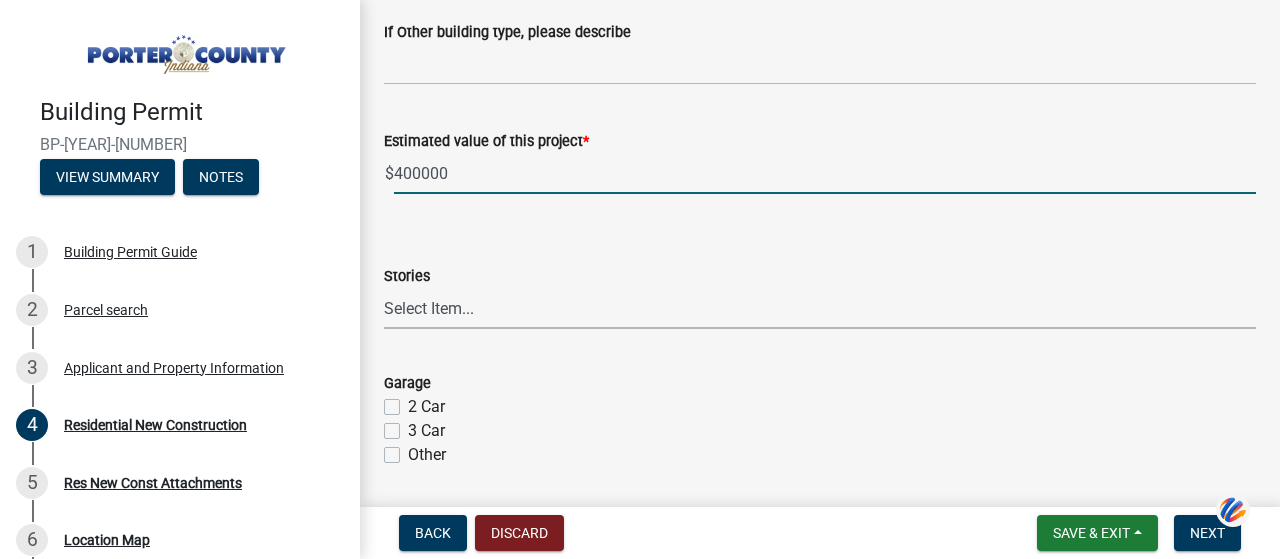 click on "Select Item...   Ranch   1 1/2 Story   2 Story   2 1/2 Story   3 Story   3 1/2 Story   Other" at bounding box center [820, 308] 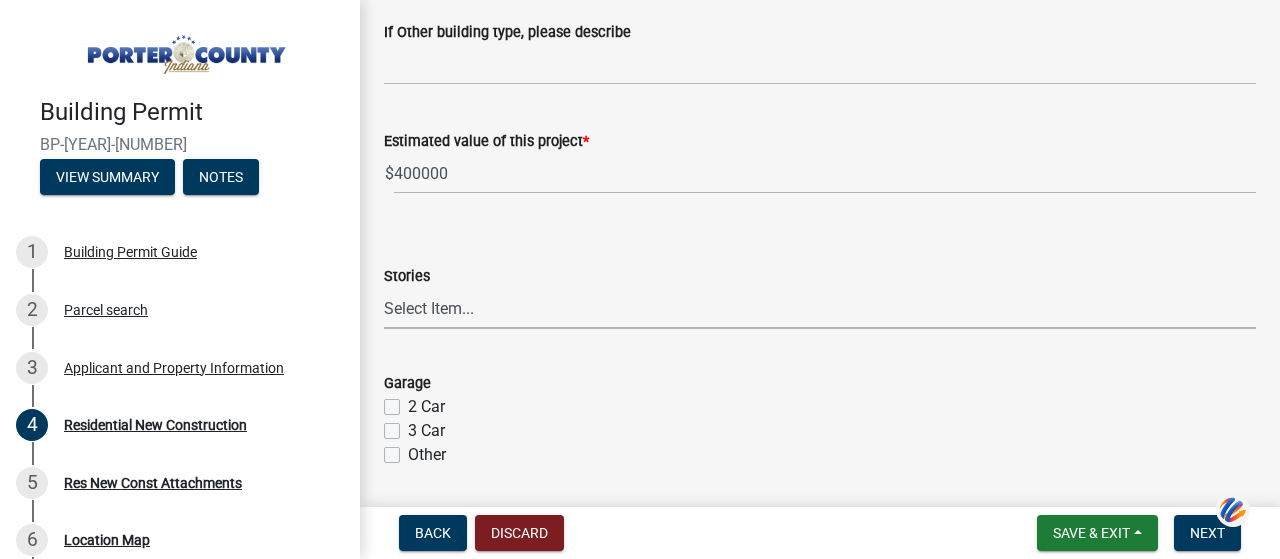 click on "Select Item...   Ranch   1 1/2 Story   2 Story   2 1/2 Story   3 Story   3 1/2 Story   Other" at bounding box center (820, 308) 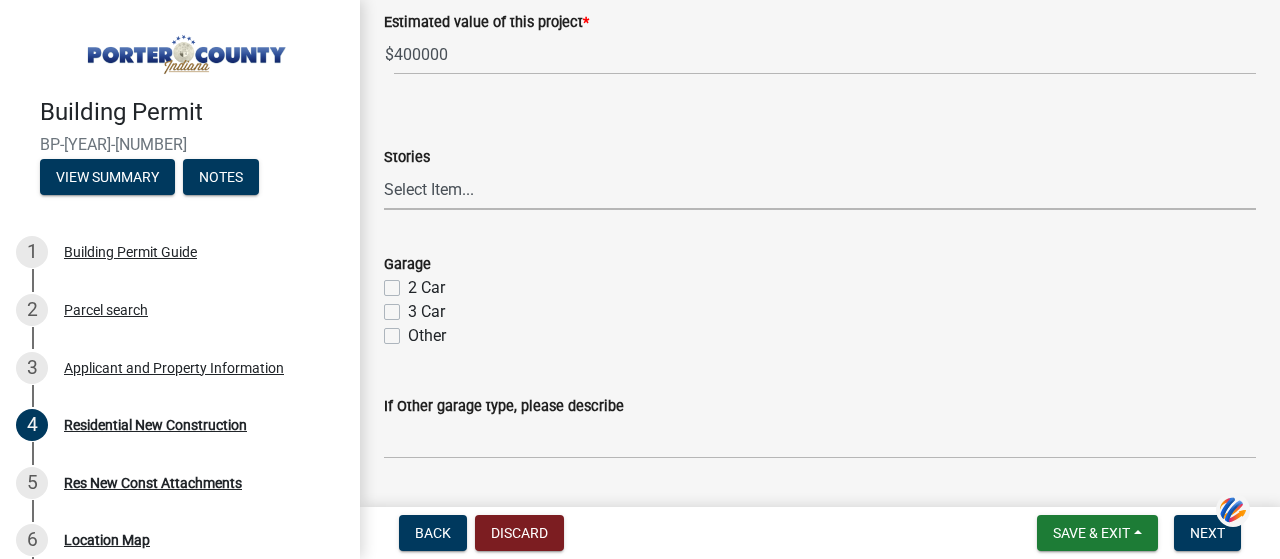 scroll, scrollTop: 1250, scrollLeft: 0, axis: vertical 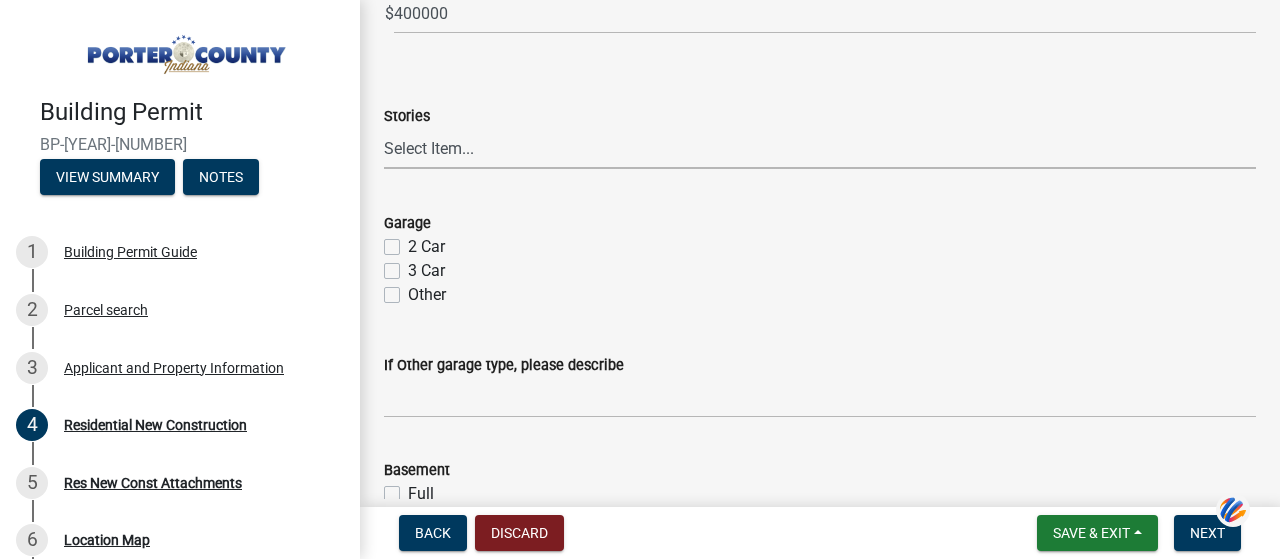 click on "2 Car" 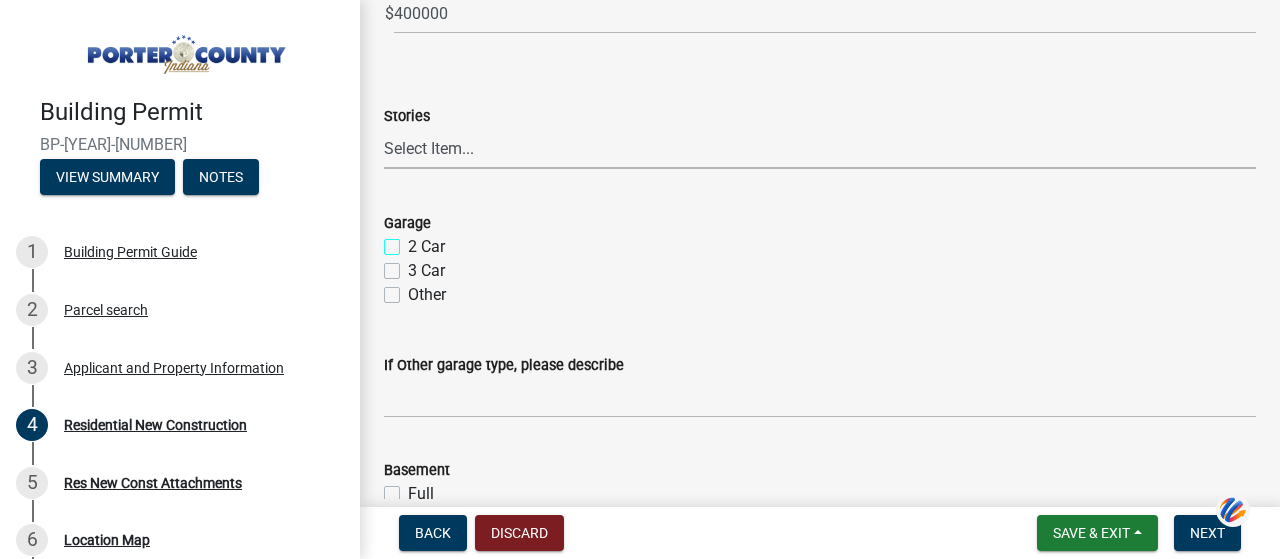 click on "2 Car" at bounding box center [414, 241] 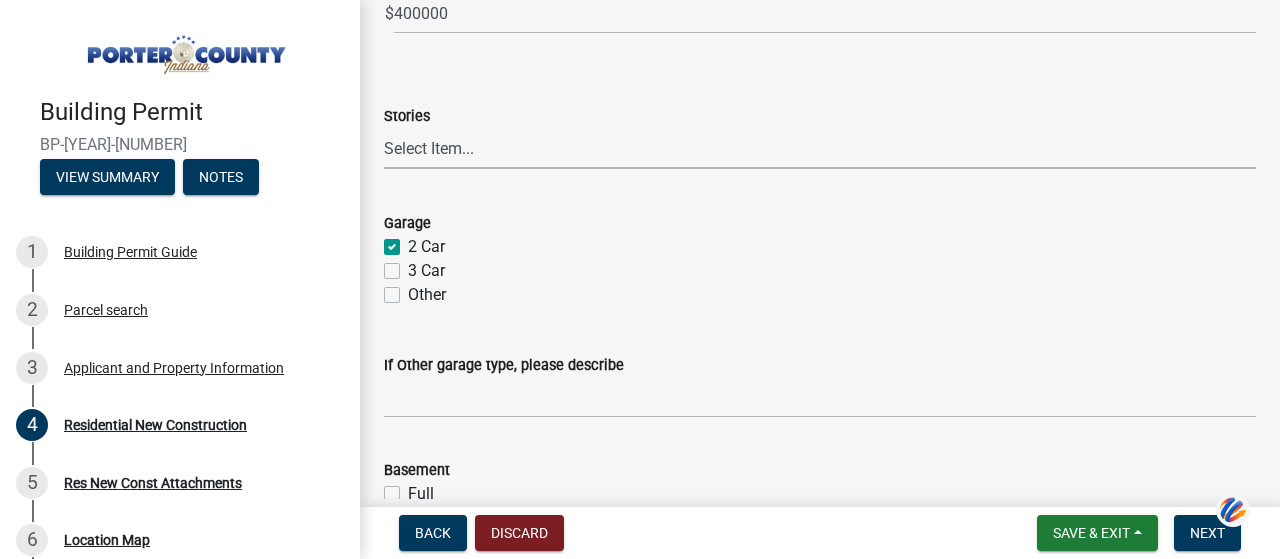 checkbox on "true" 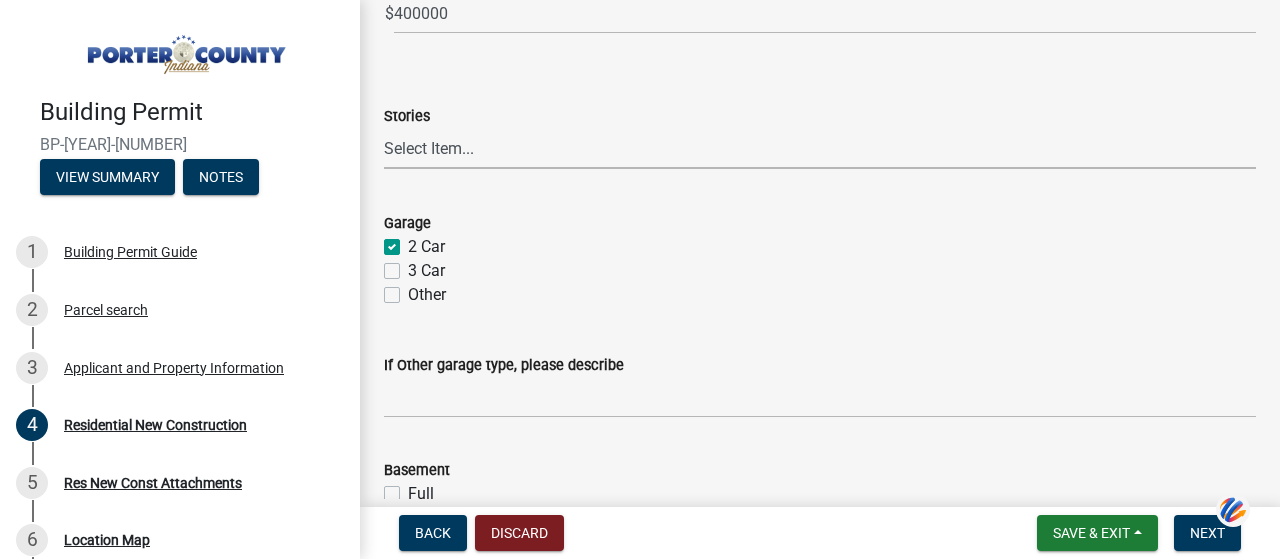 checkbox on "false" 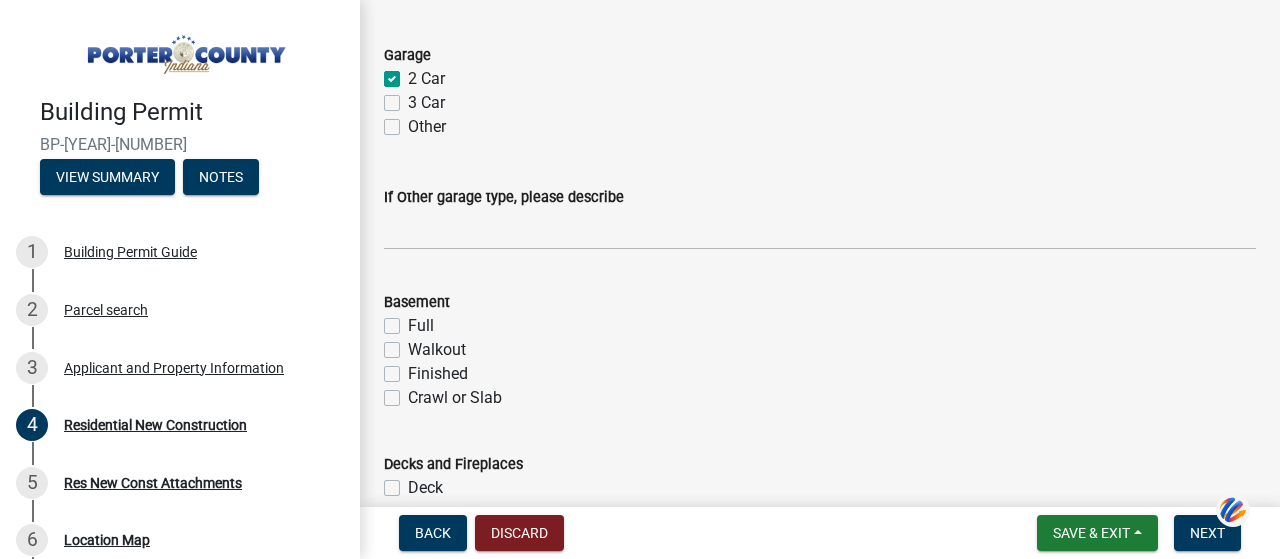 scroll, scrollTop: 1490, scrollLeft: 0, axis: vertical 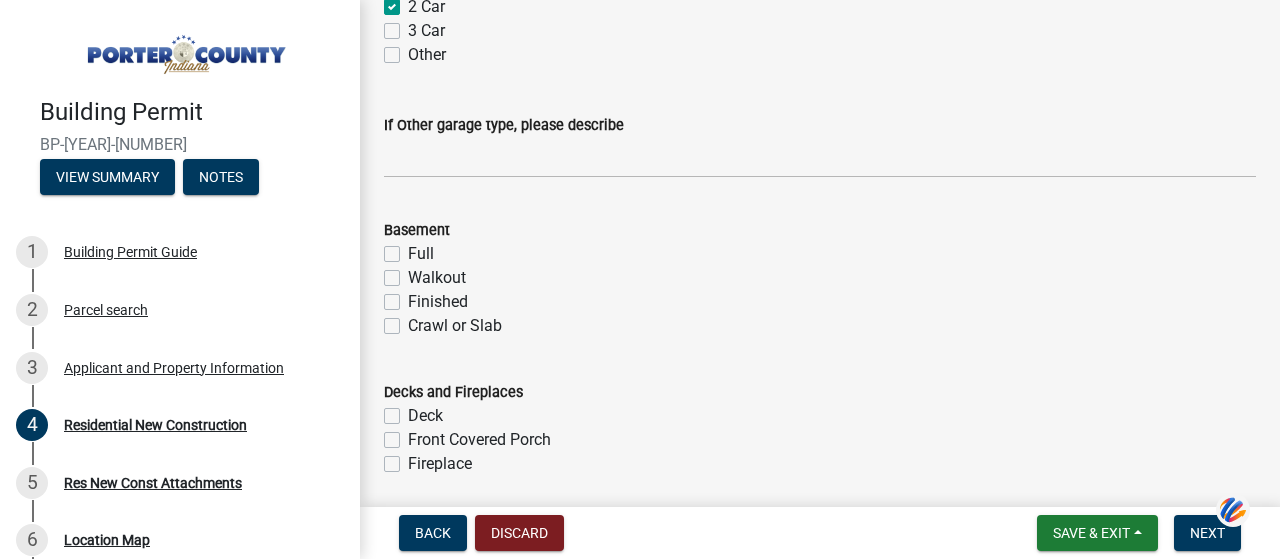 click on "Walkout" 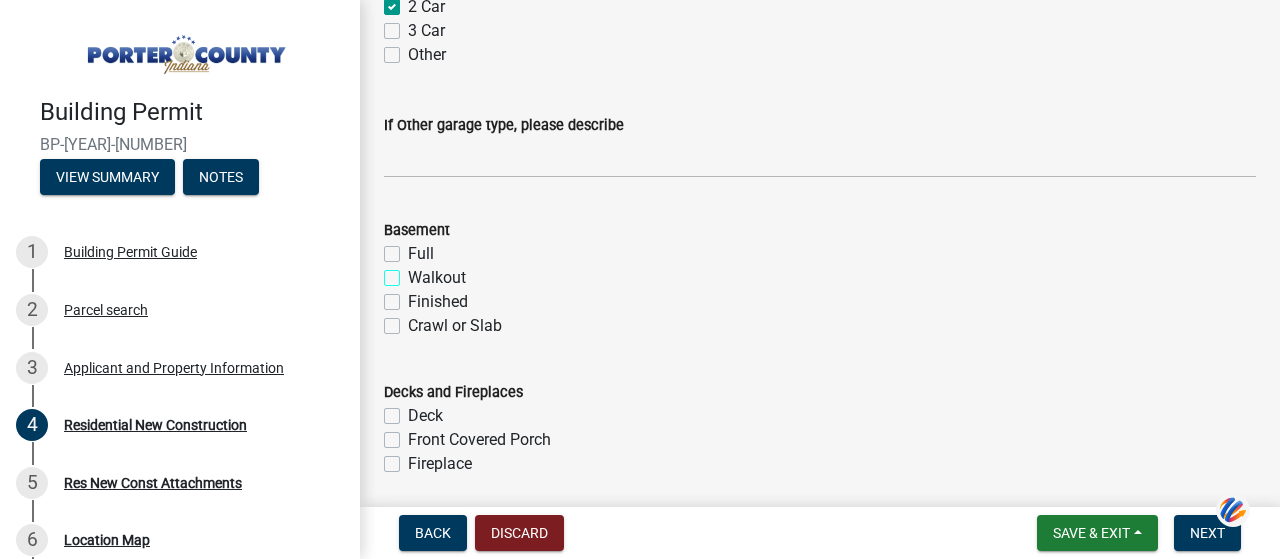 click on "Walkout" at bounding box center (414, 272) 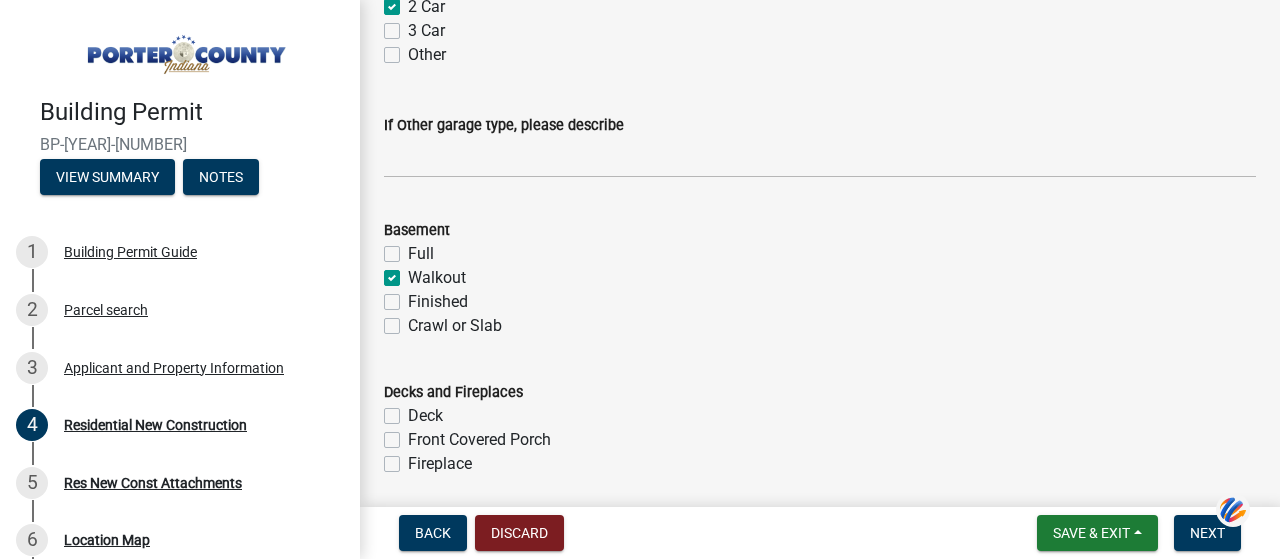 checkbox on "false" 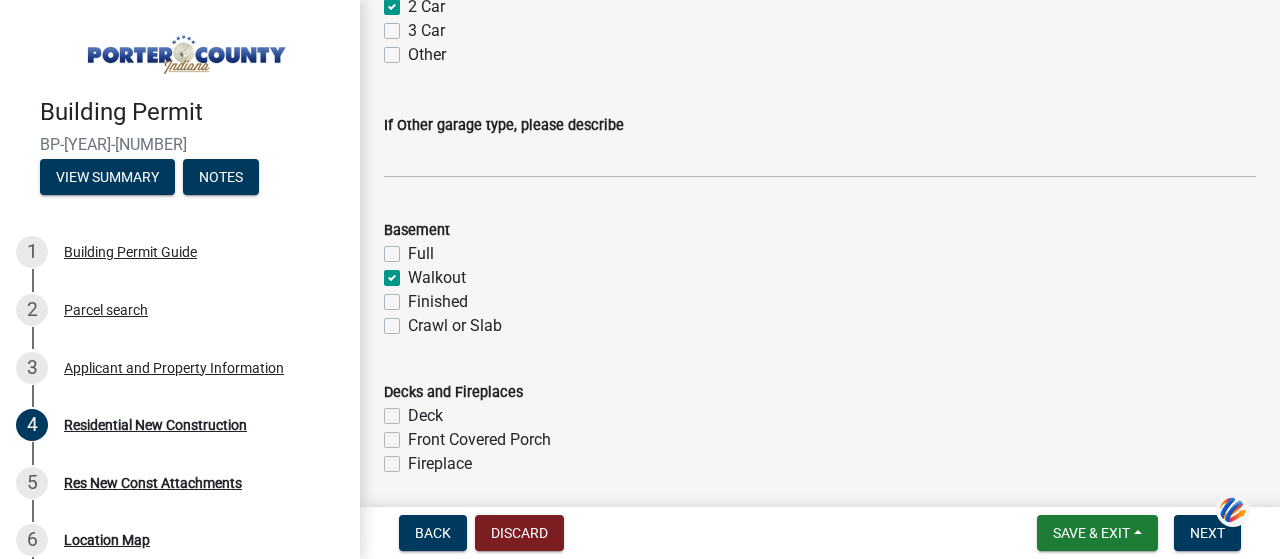 click on "Full" 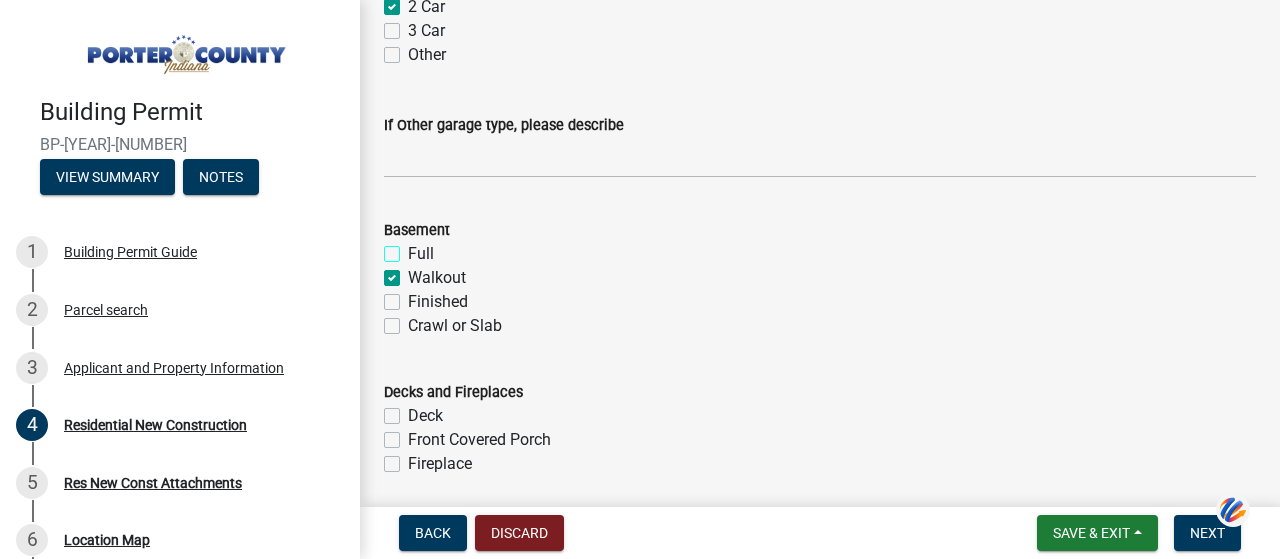 click on "Full" at bounding box center [414, 248] 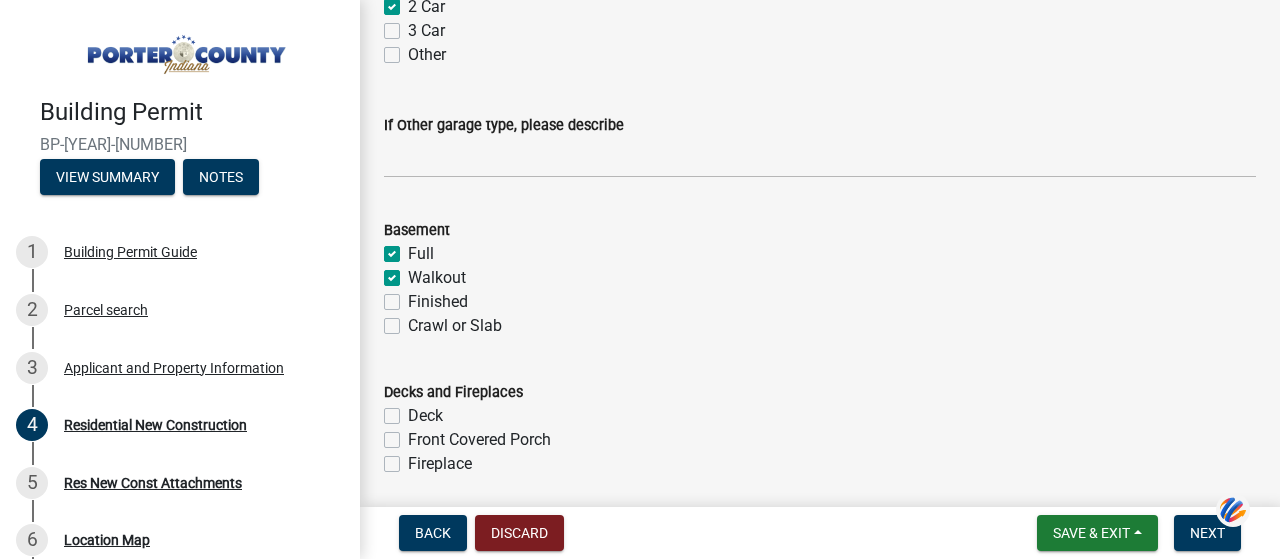 checkbox on "true" 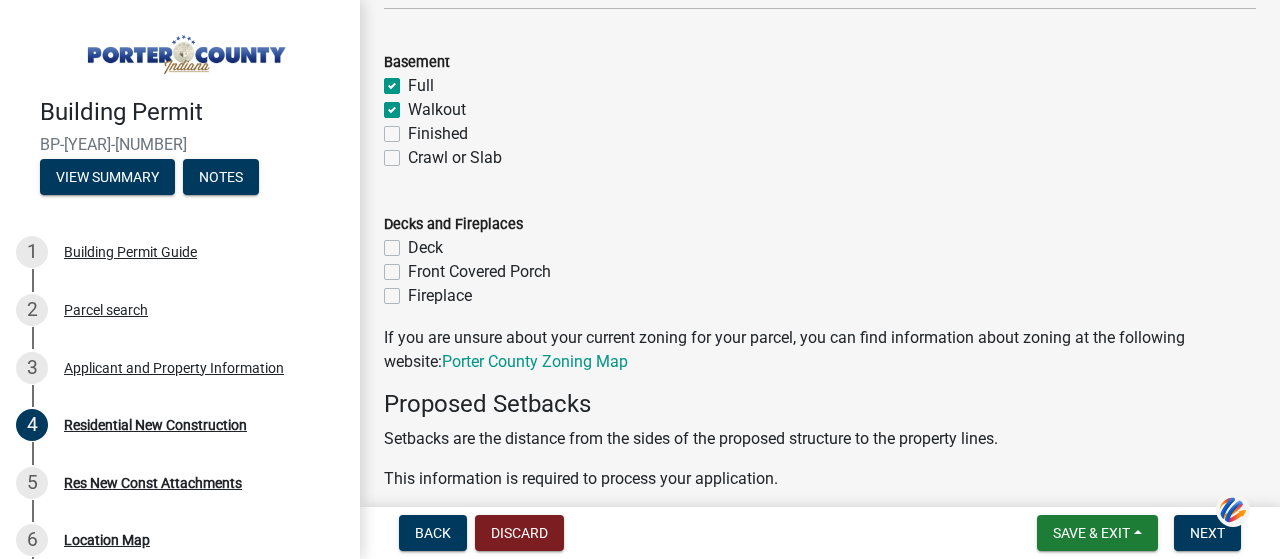scroll, scrollTop: 1690, scrollLeft: 0, axis: vertical 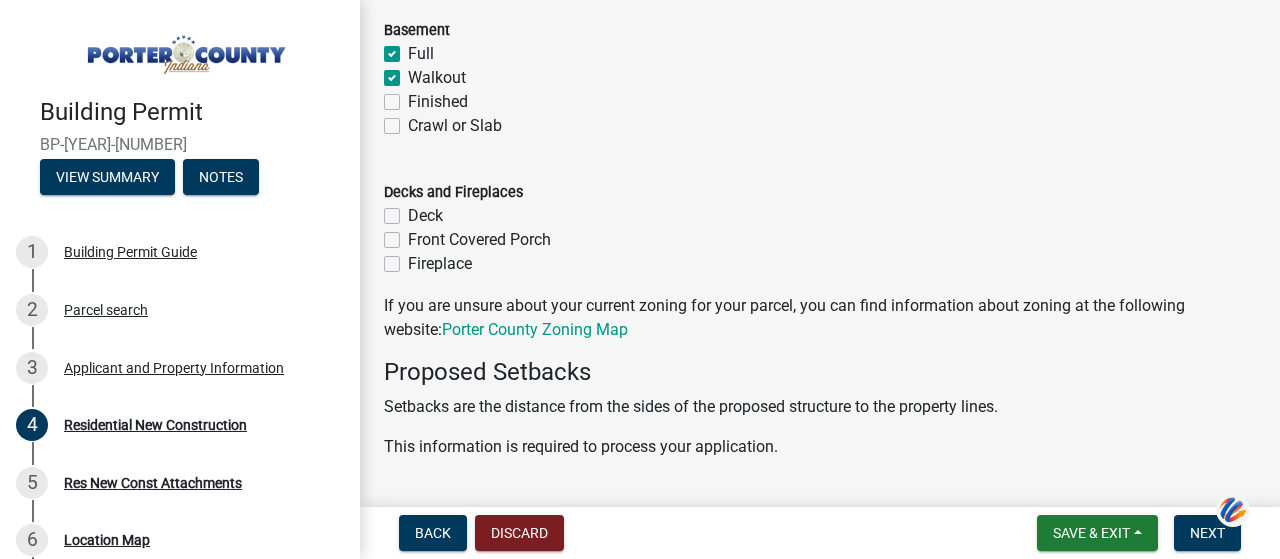 click on "Deck" 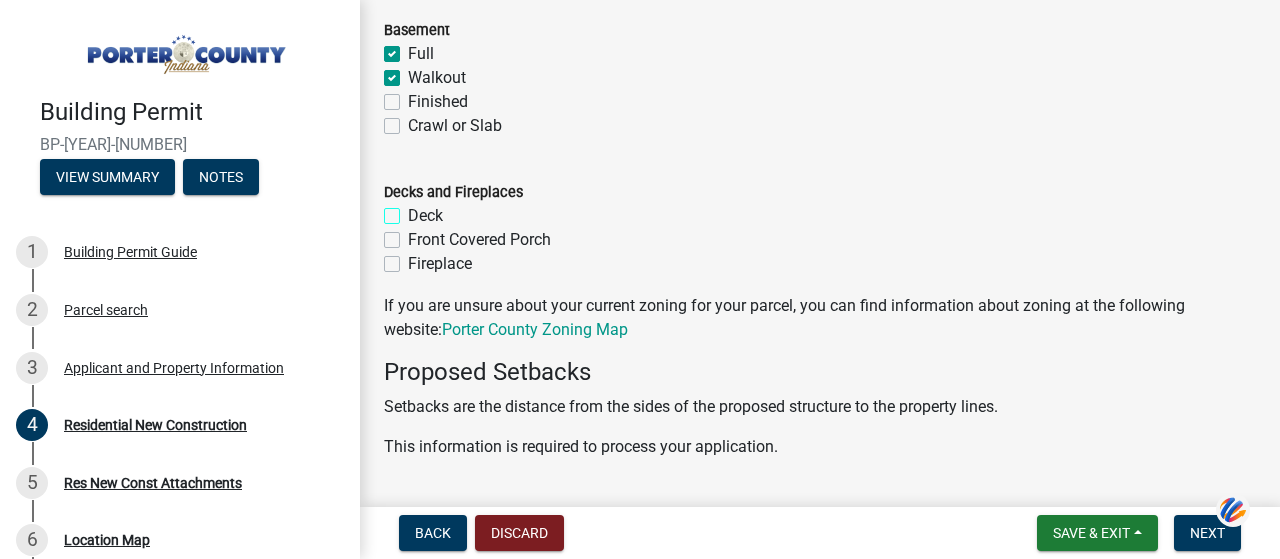 click on "Deck" at bounding box center [414, 210] 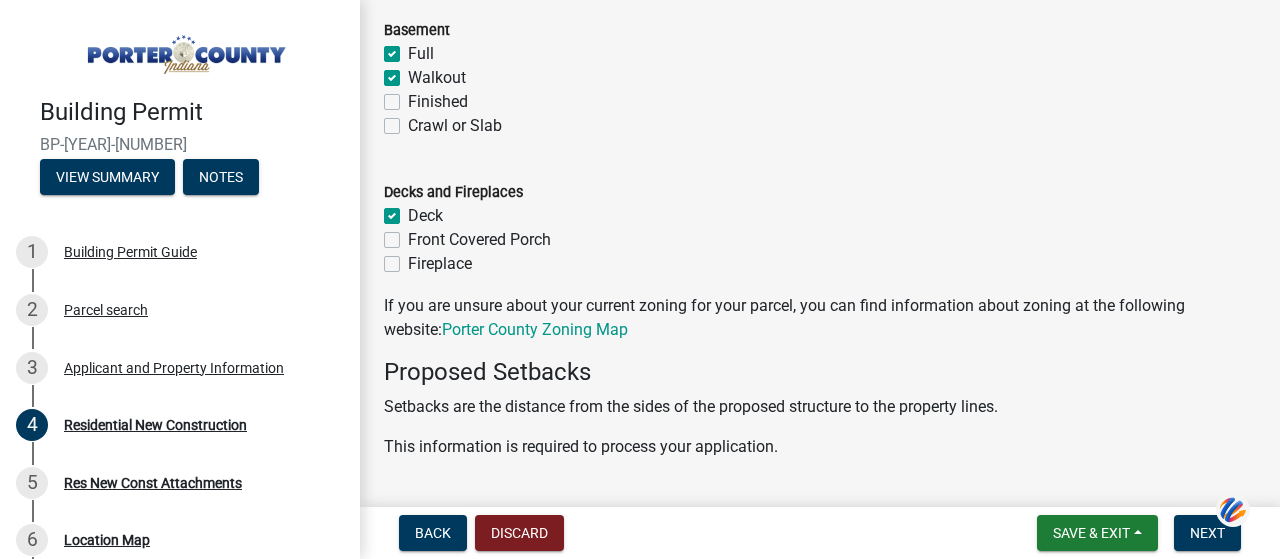 checkbox on "true" 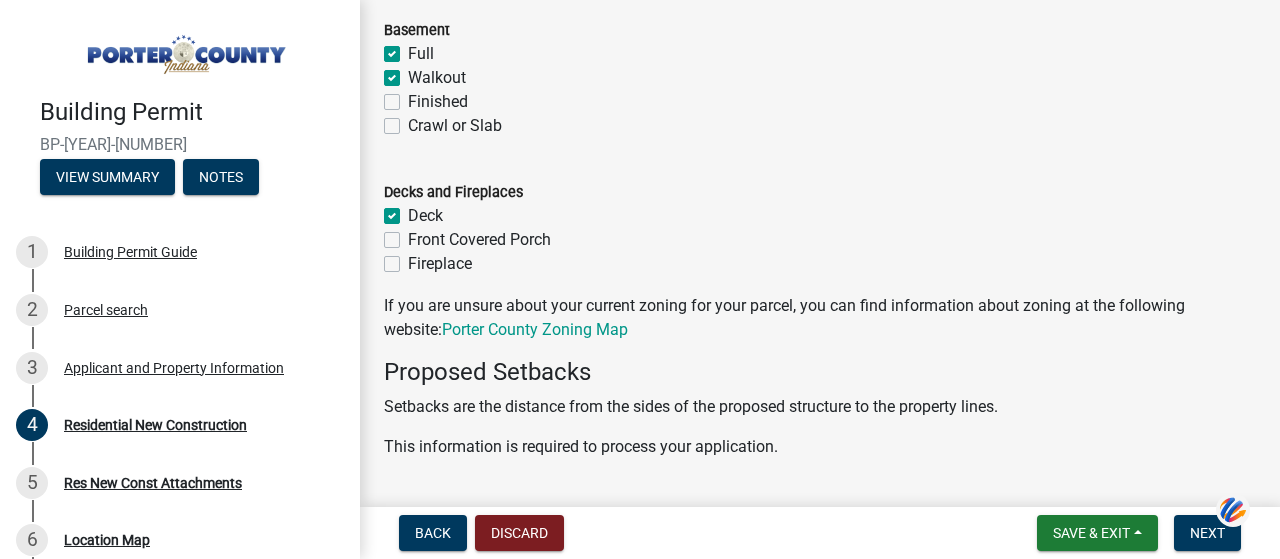 click on "Fireplace" 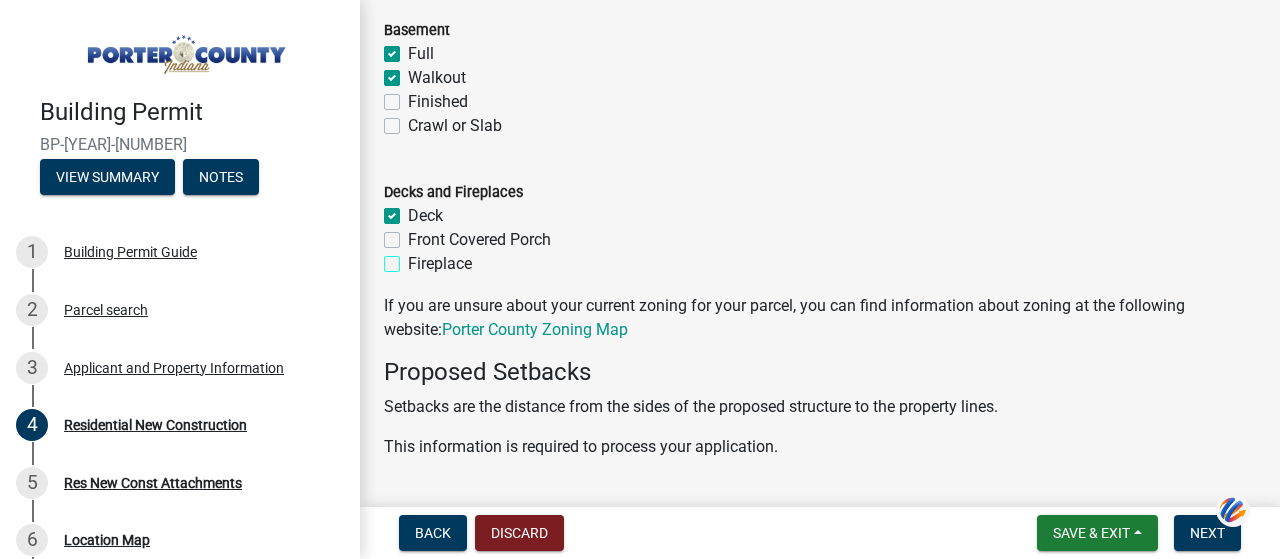 click on "Fireplace" at bounding box center (414, 258) 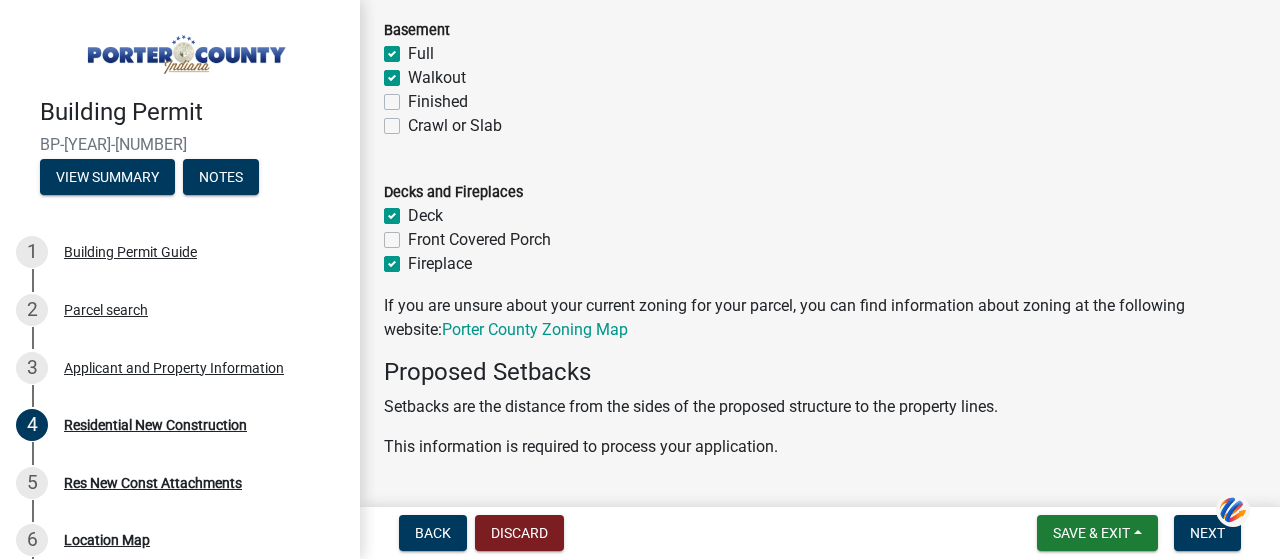 checkbox on "true" 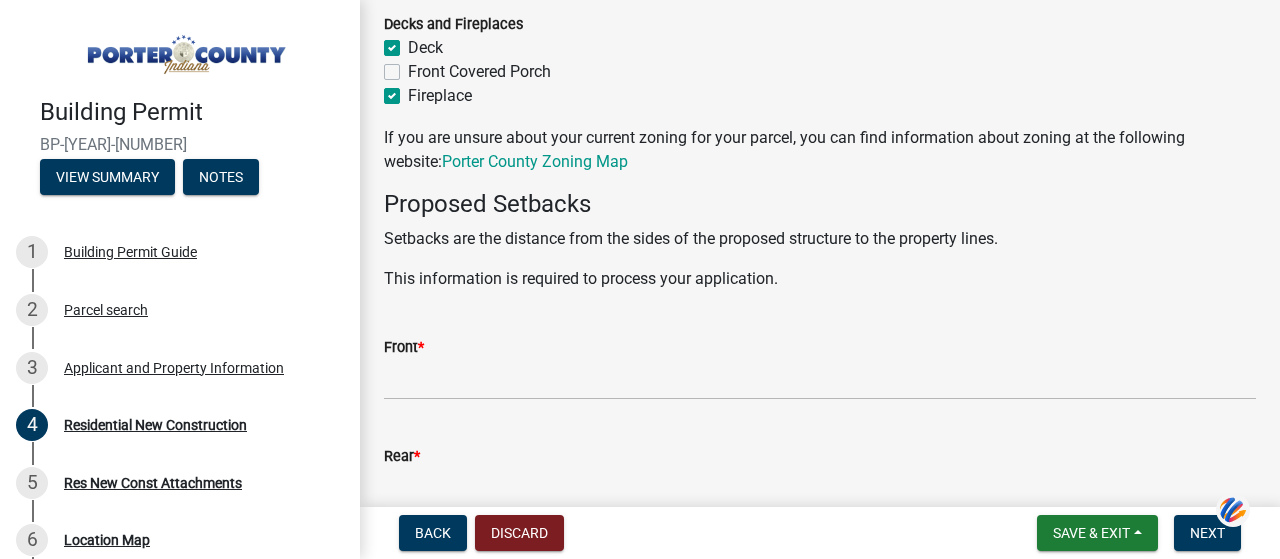 scroll, scrollTop: 1930, scrollLeft: 0, axis: vertical 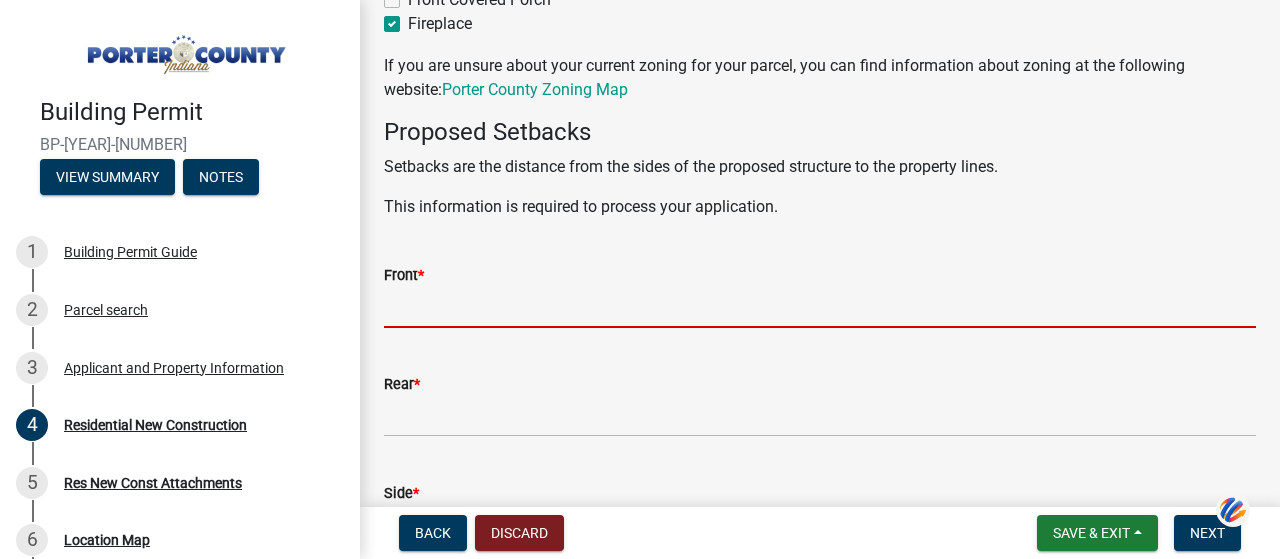 click on "Front  *" at bounding box center (820, 307) 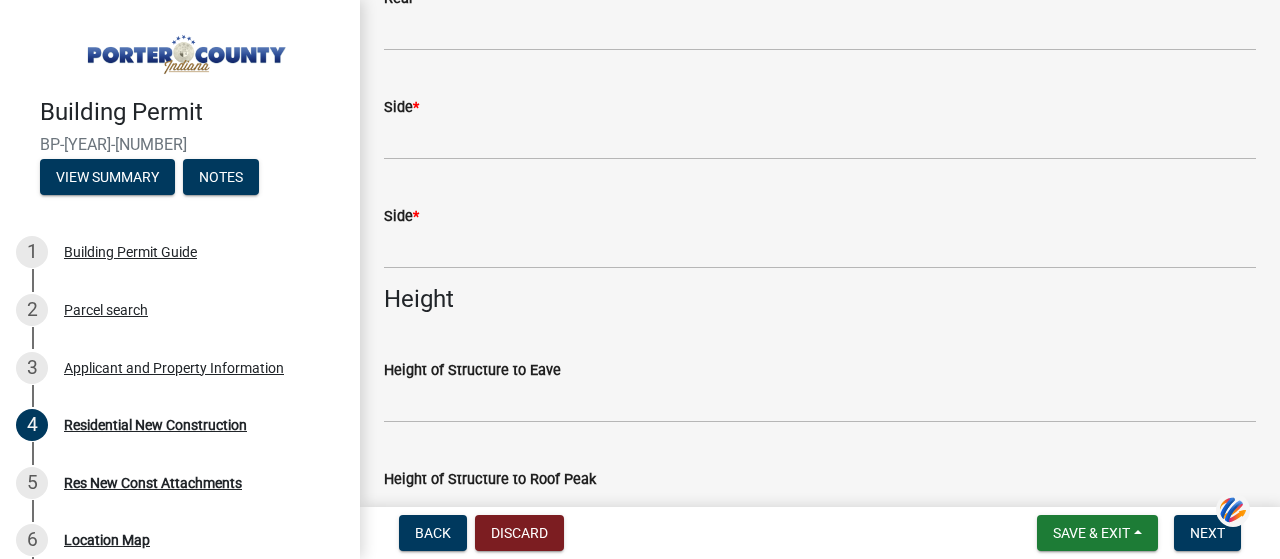 scroll, scrollTop: 2383, scrollLeft: 0, axis: vertical 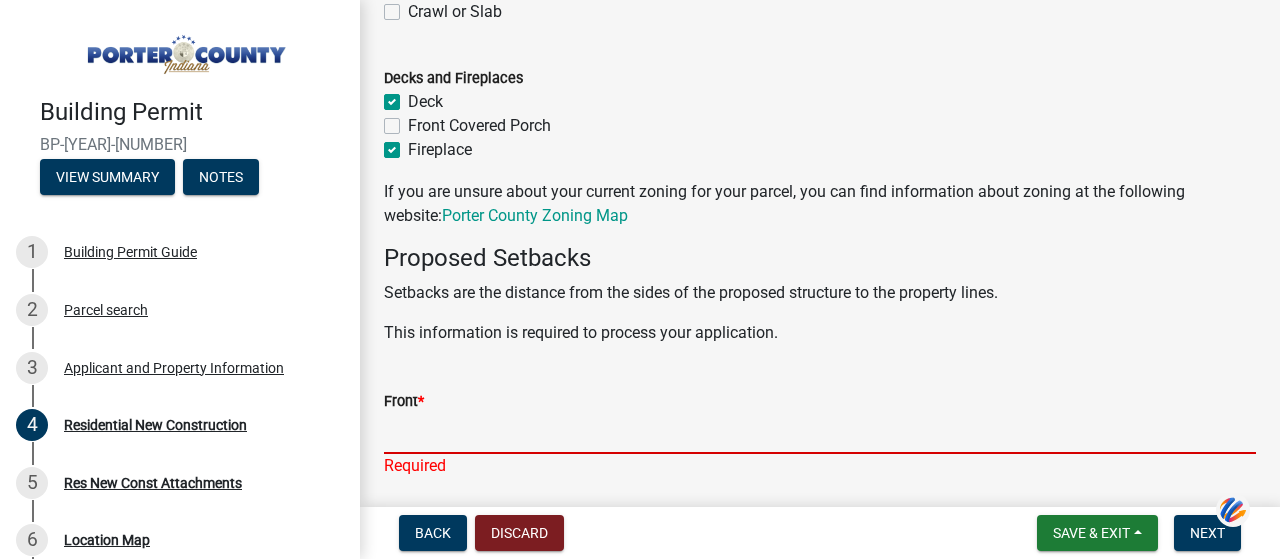 drag, startPoint x: 1274, startPoint y: 488, endPoint x: 931, endPoint y: 405, distance: 352.8994 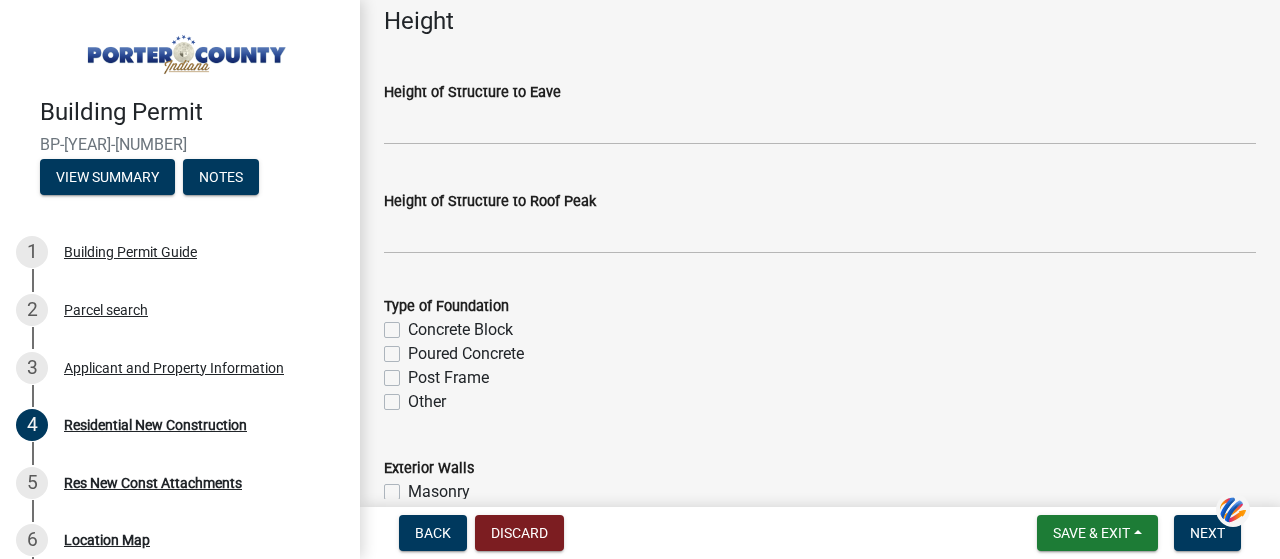 scroll, scrollTop: 2684, scrollLeft: 0, axis: vertical 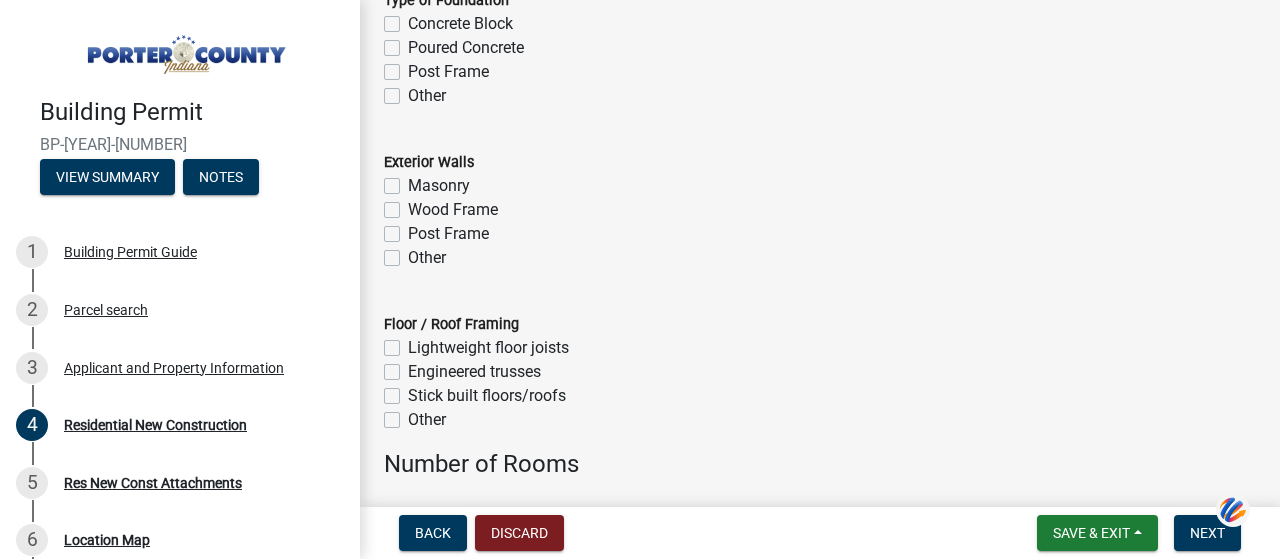 drag, startPoint x: 1274, startPoint y: 486, endPoint x: 700, endPoint y: 428, distance: 576.92285 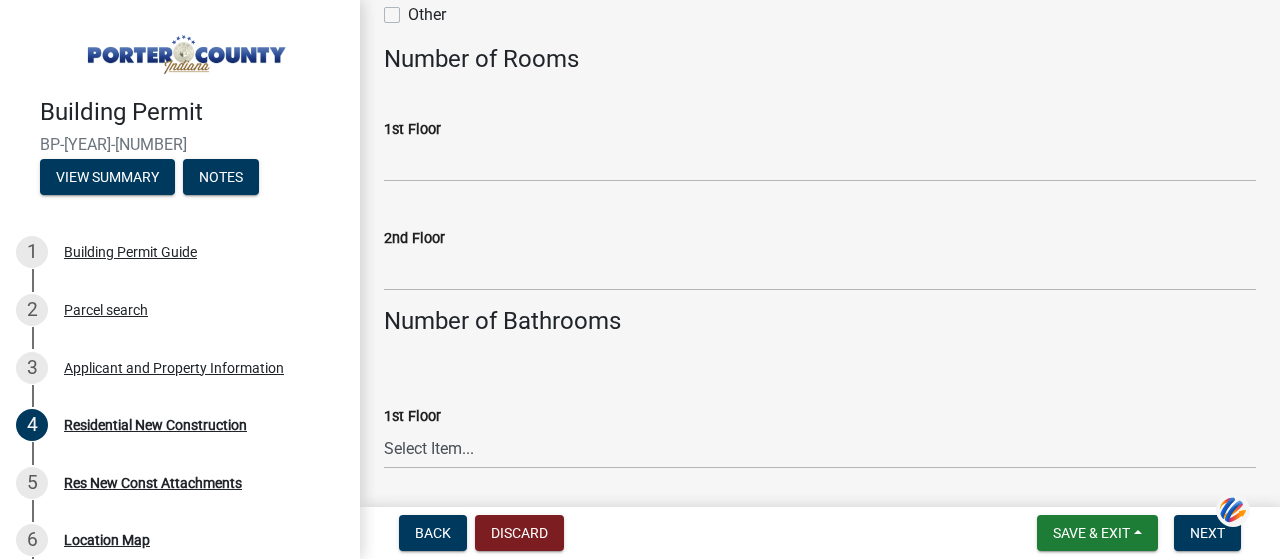 scroll, scrollTop: 3404, scrollLeft: 0, axis: vertical 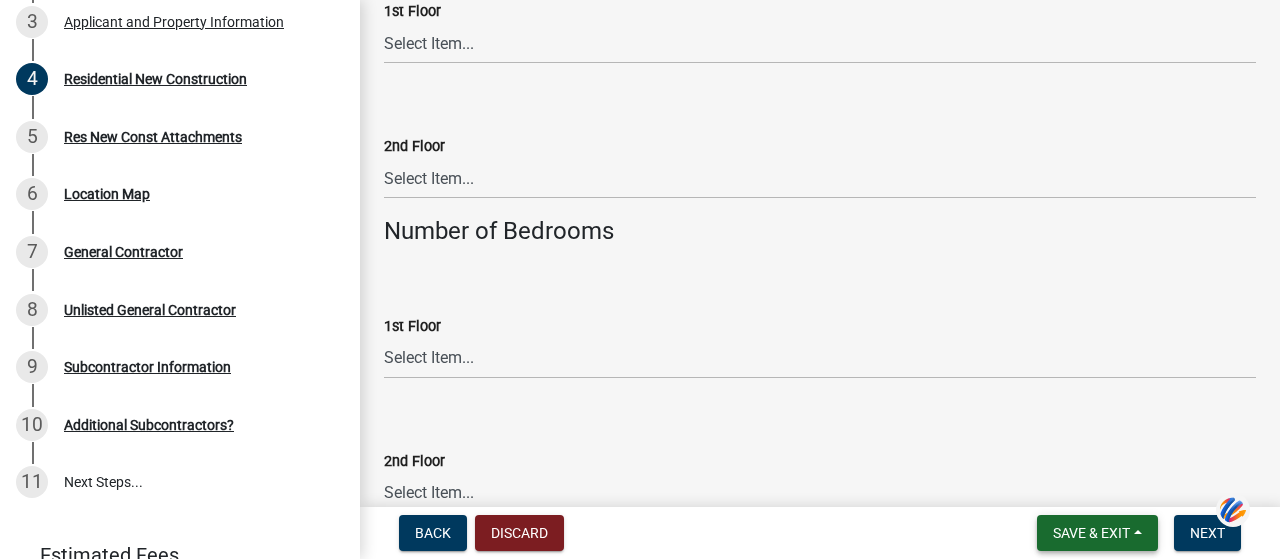 click on "Save & Exit" at bounding box center [1097, 533] 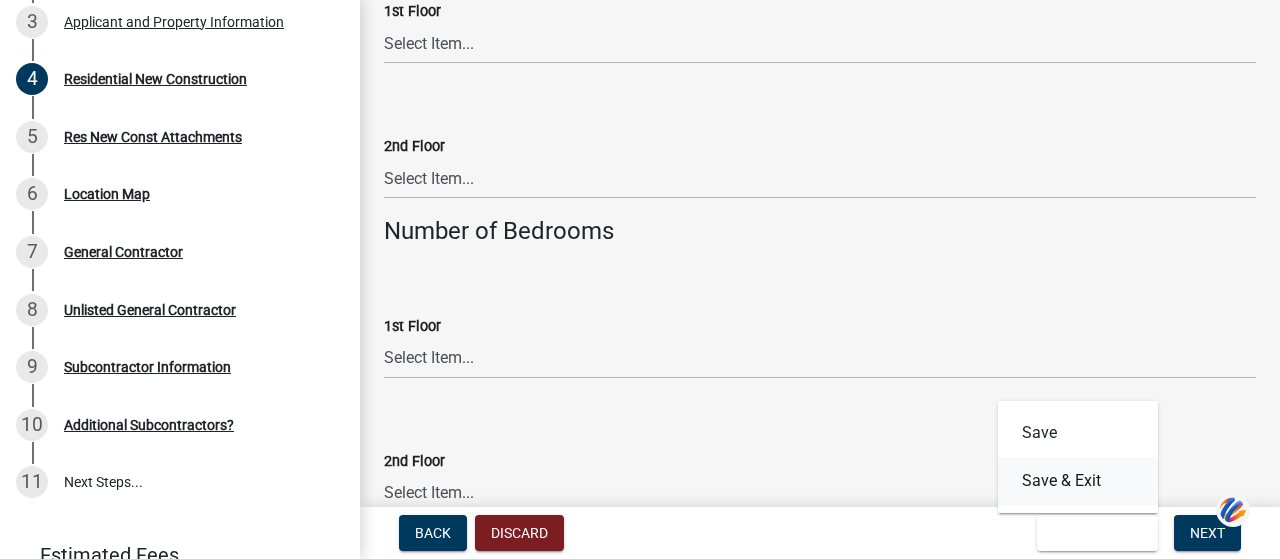 click on "Save & Exit" at bounding box center [1078, 481] 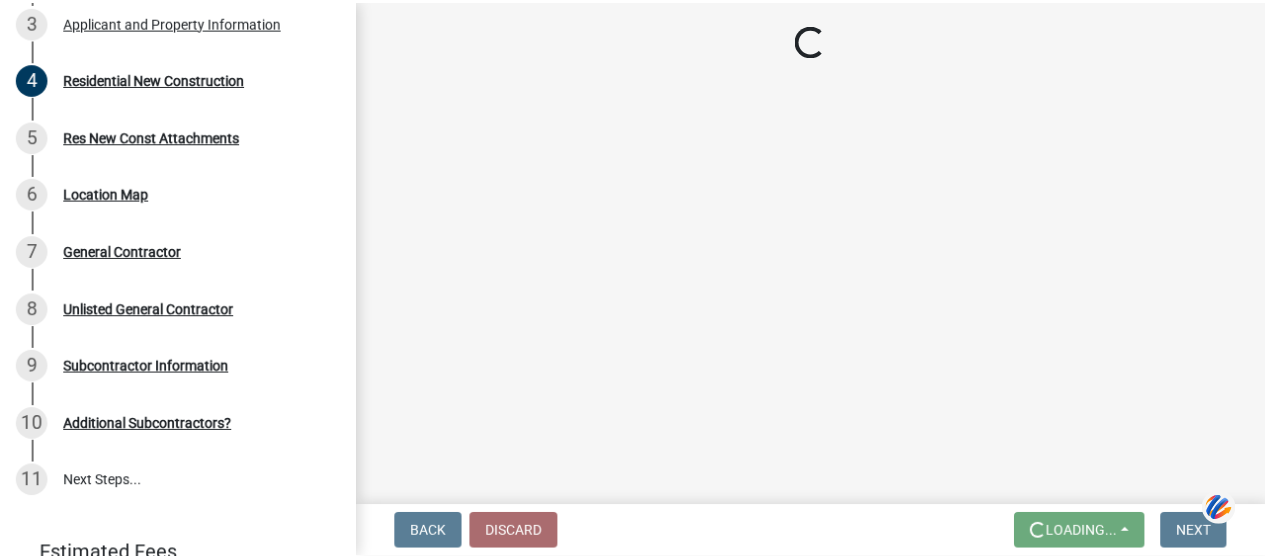 scroll, scrollTop: 0, scrollLeft: 0, axis: both 